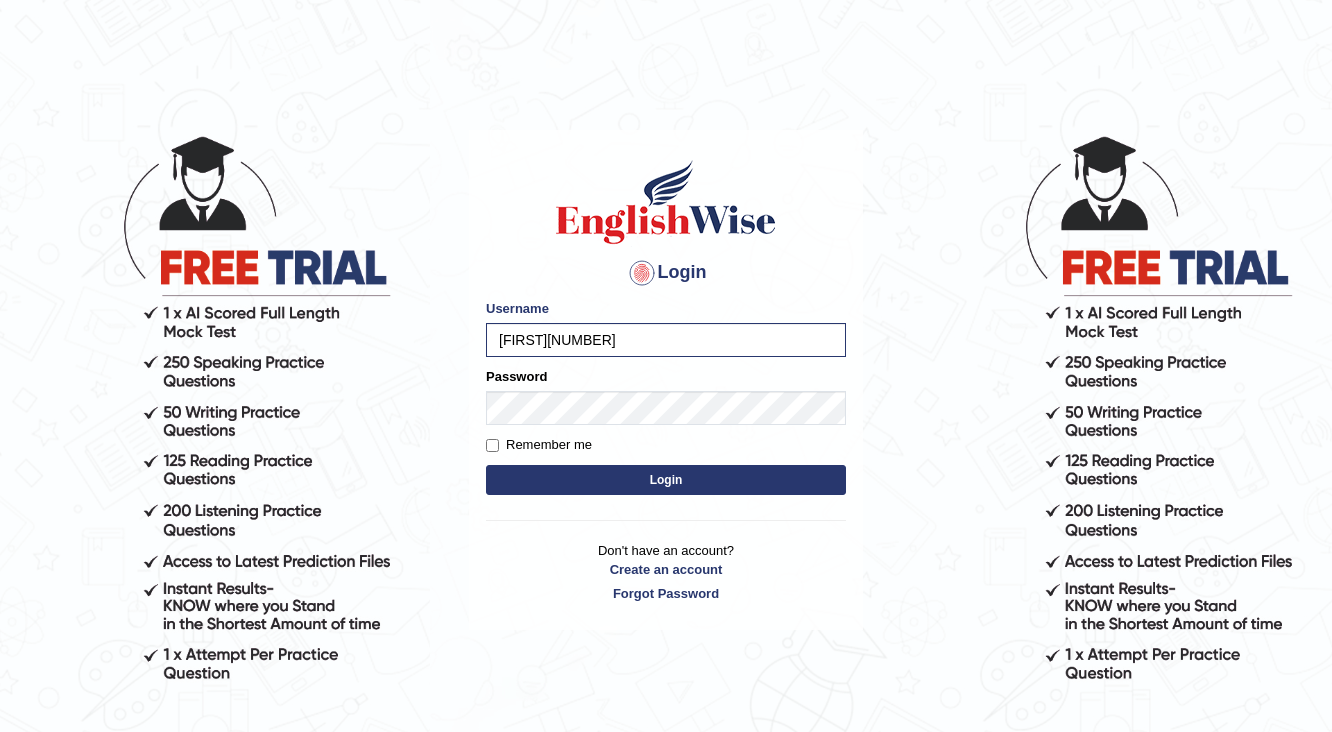 scroll, scrollTop: 0, scrollLeft: 0, axis: both 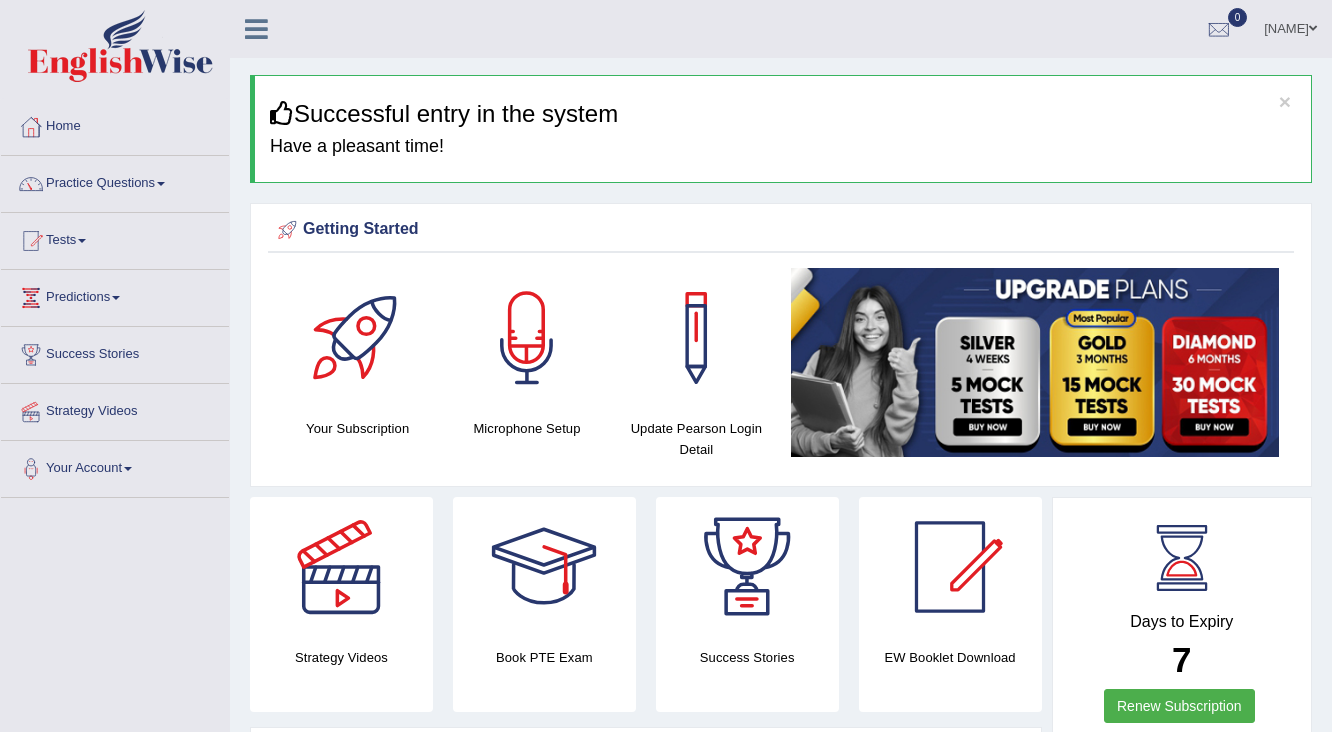 click on "Practice Questions" at bounding box center [115, 181] 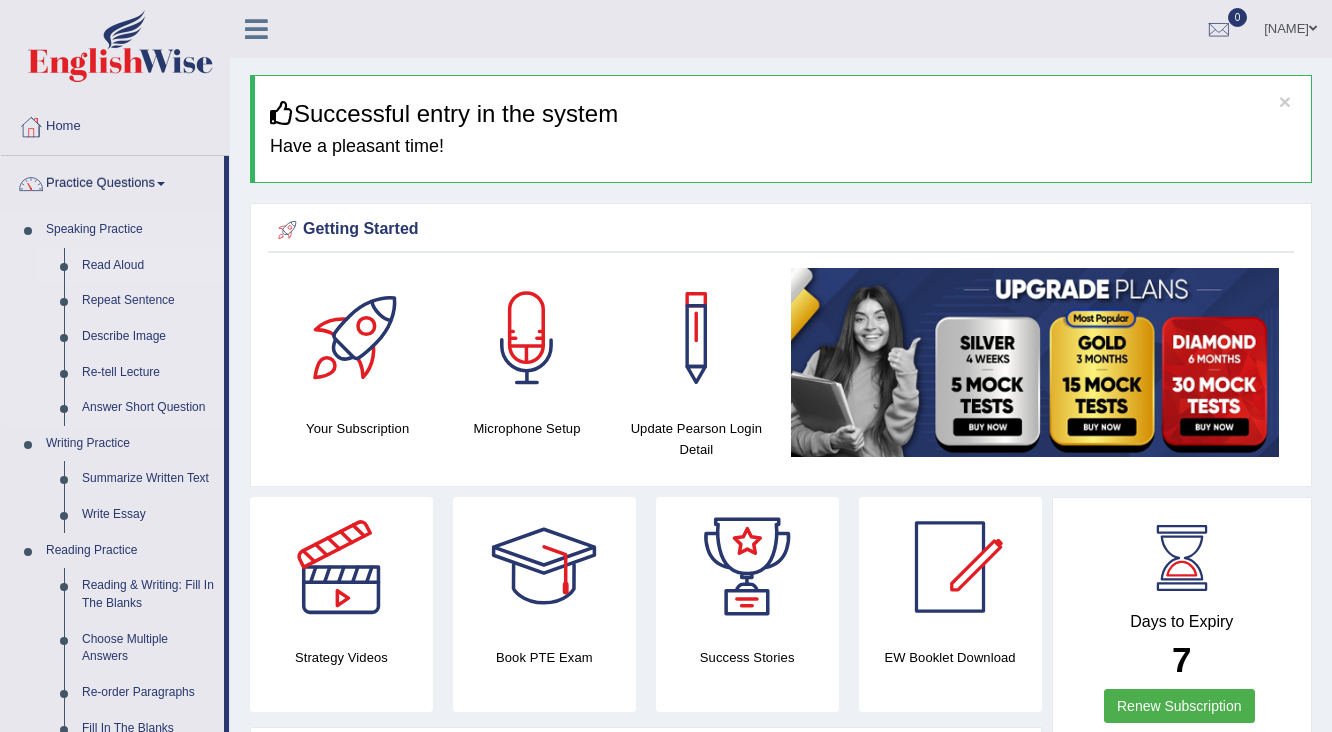 click on "Read Aloud" at bounding box center [148, 266] 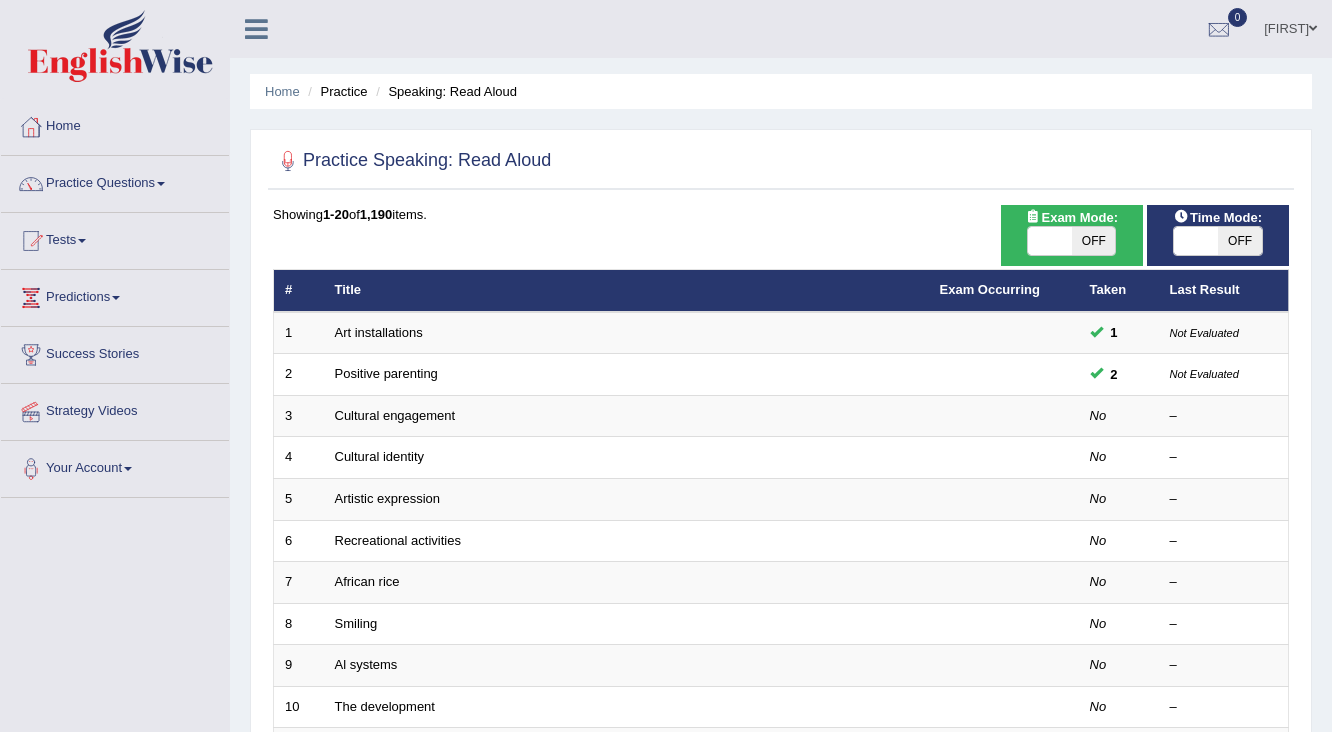 scroll, scrollTop: 0, scrollLeft: 0, axis: both 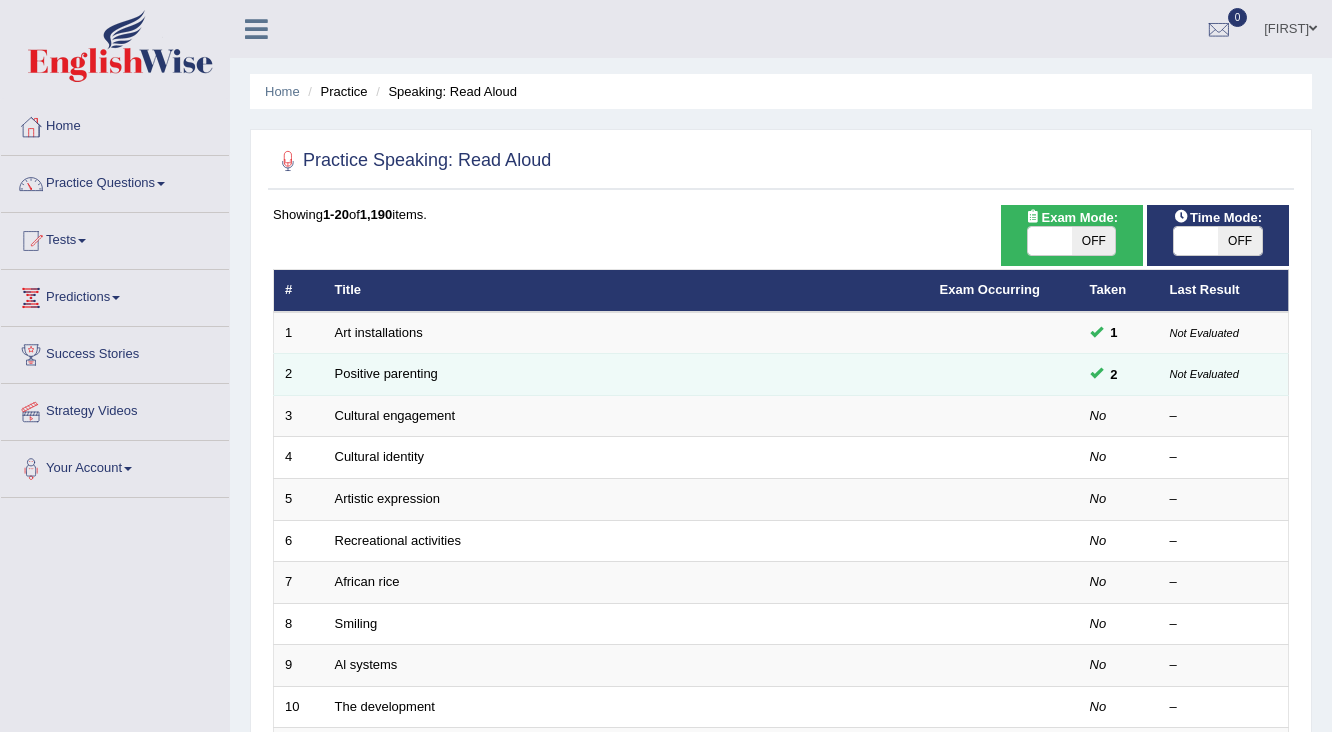 click on "Positive parenting" at bounding box center (626, 375) 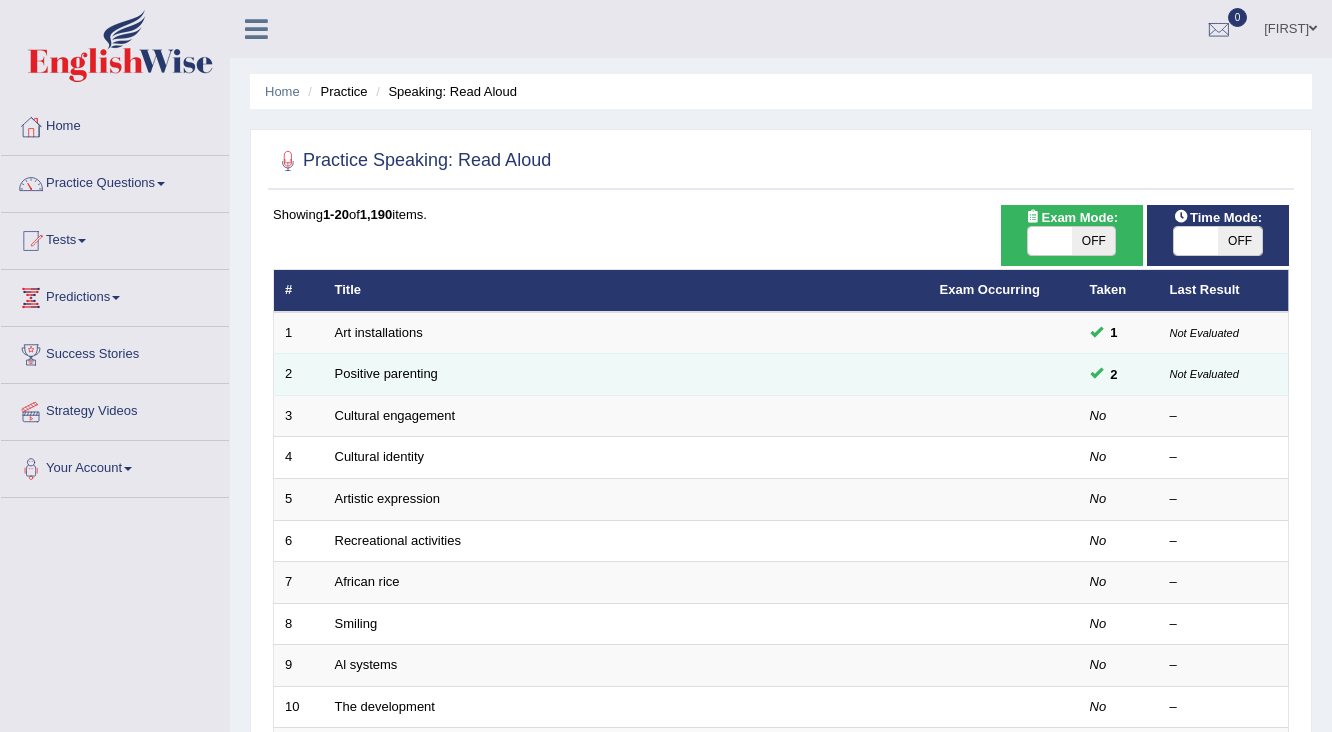 click on "Positive parenting" at bounding box center [626, 375] 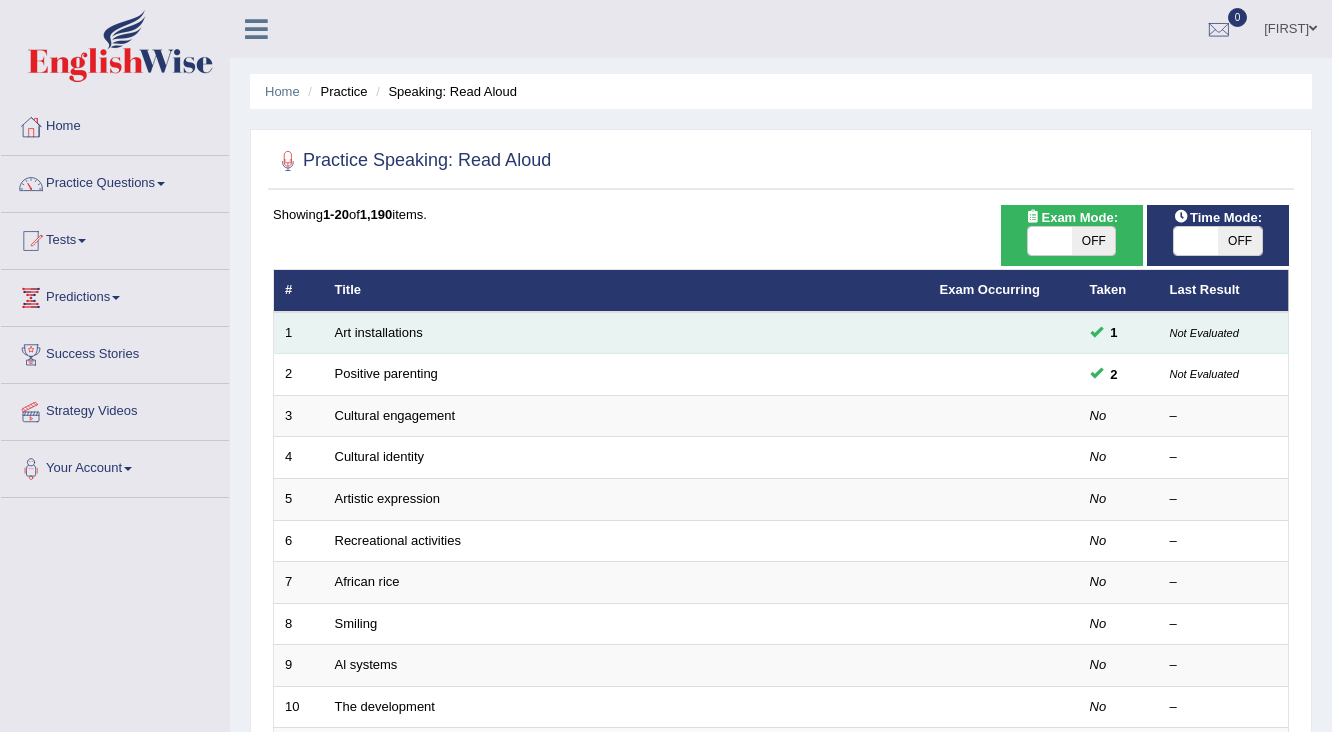 click on "Art installations" at bounding box center [626, 333] 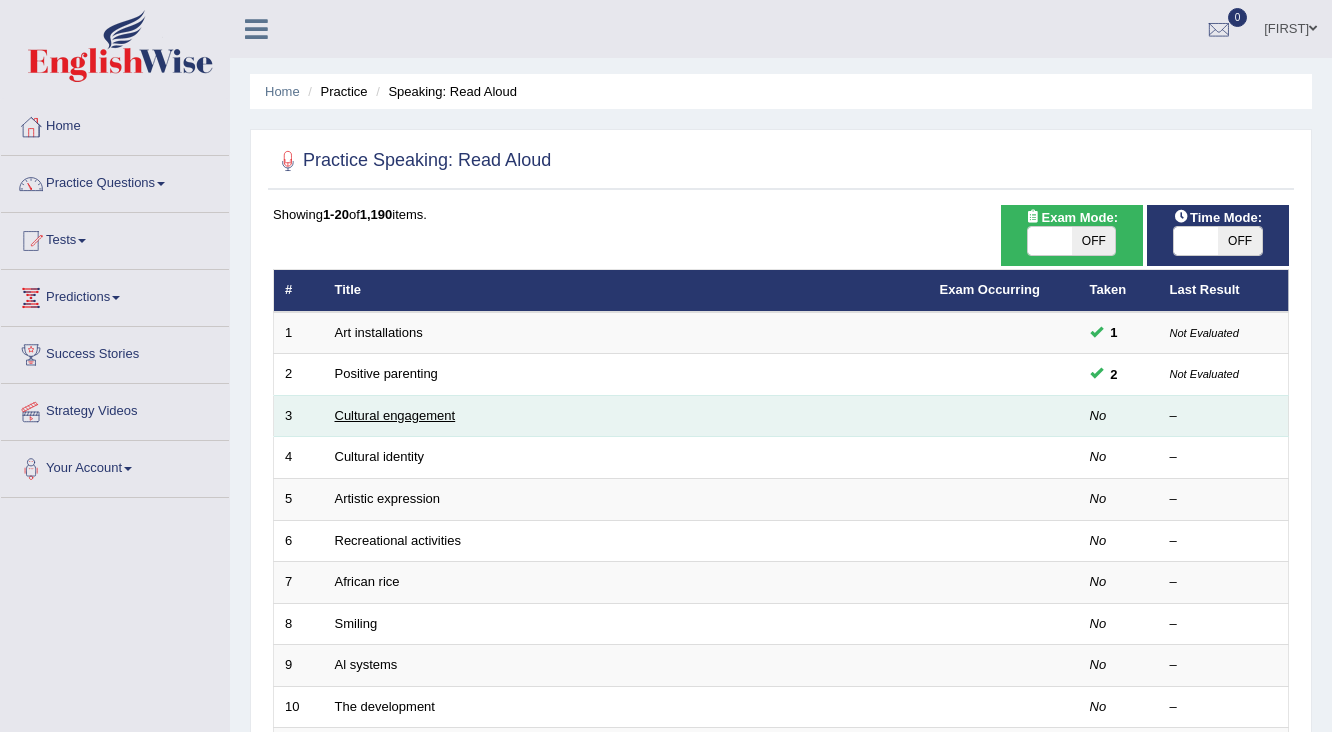 click on "Cultural engagement" at bounding box center (395, 415) 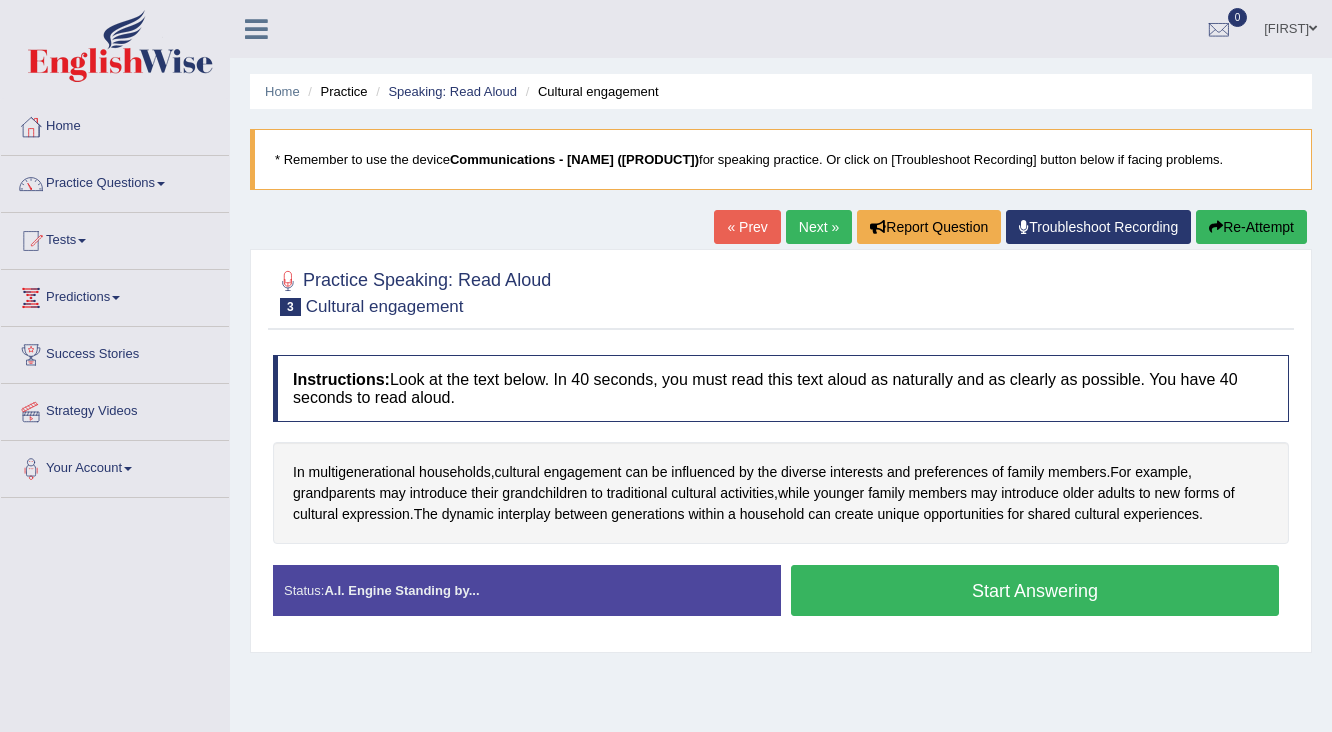 scroll, scrollTop: 0, scrollLeft: 0, axis: both 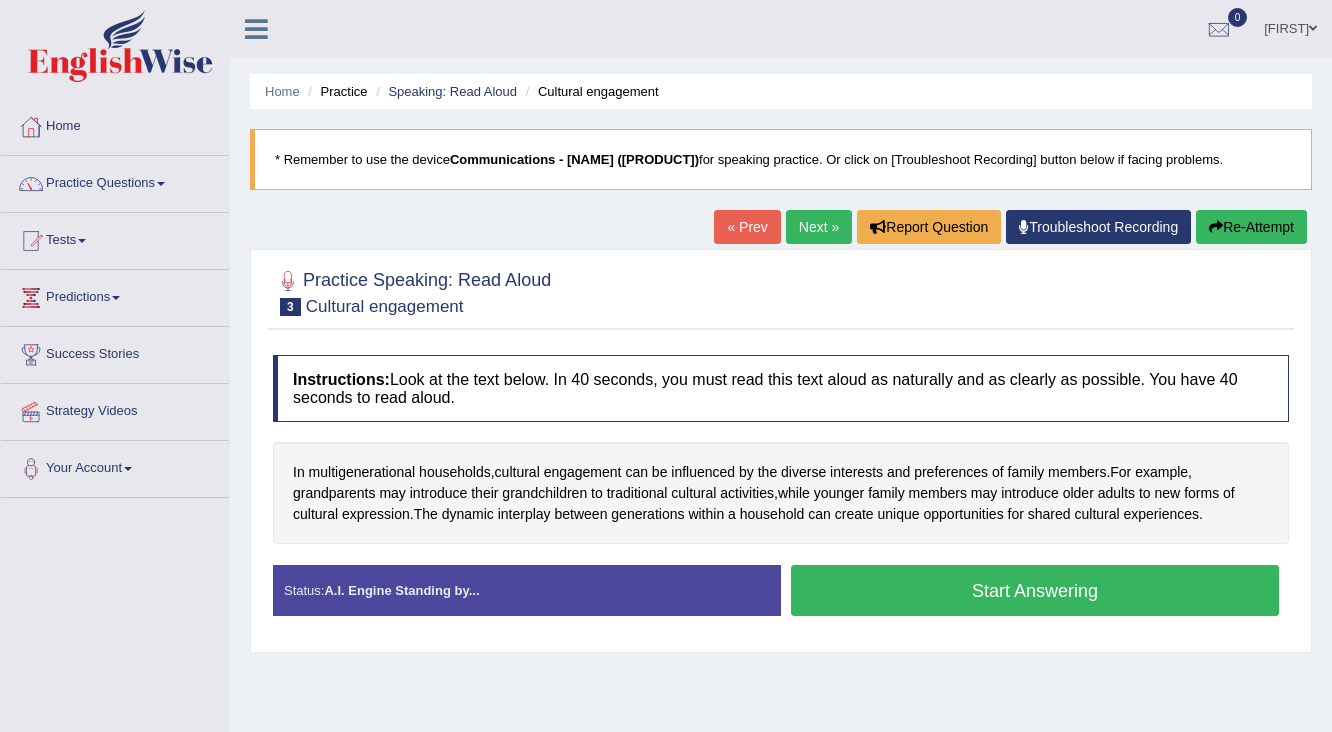 click on "Start Answering" at bounding box center (1035, 590) 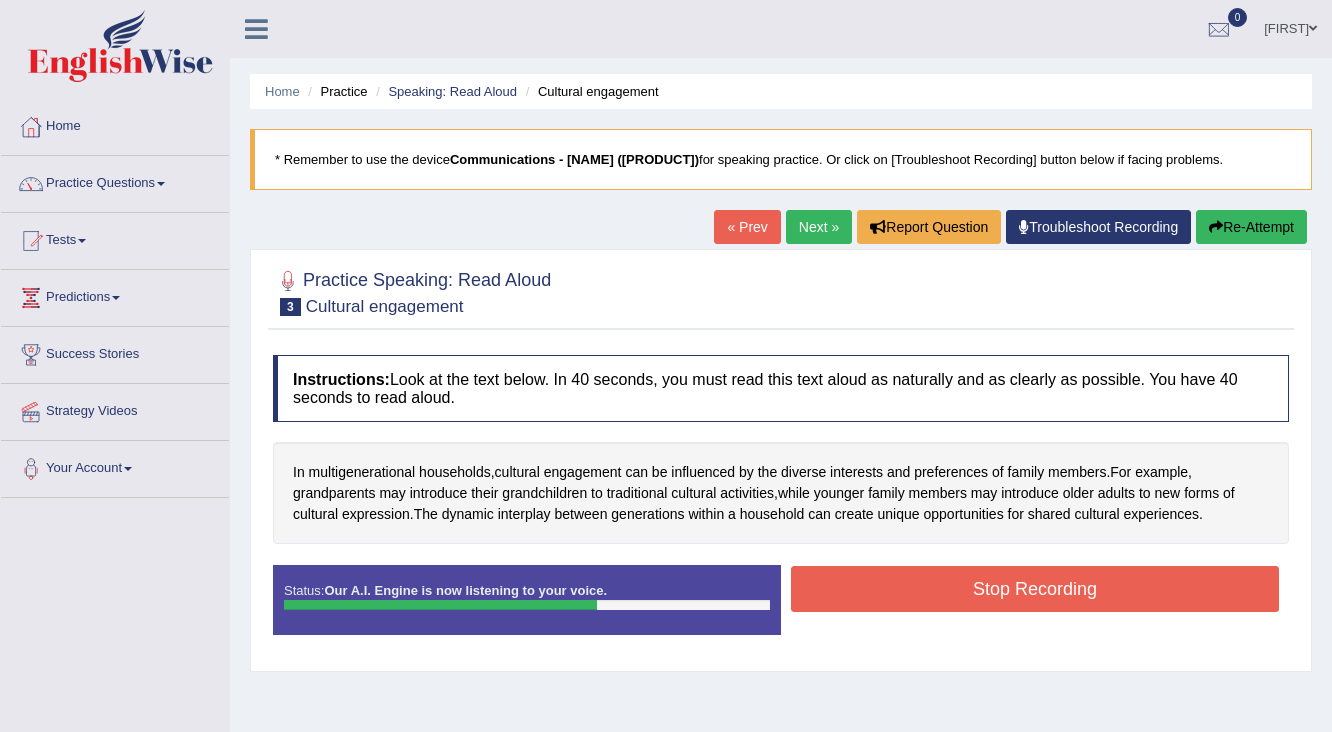 click on "Stop Recording" at bounding box center [1035, 589] 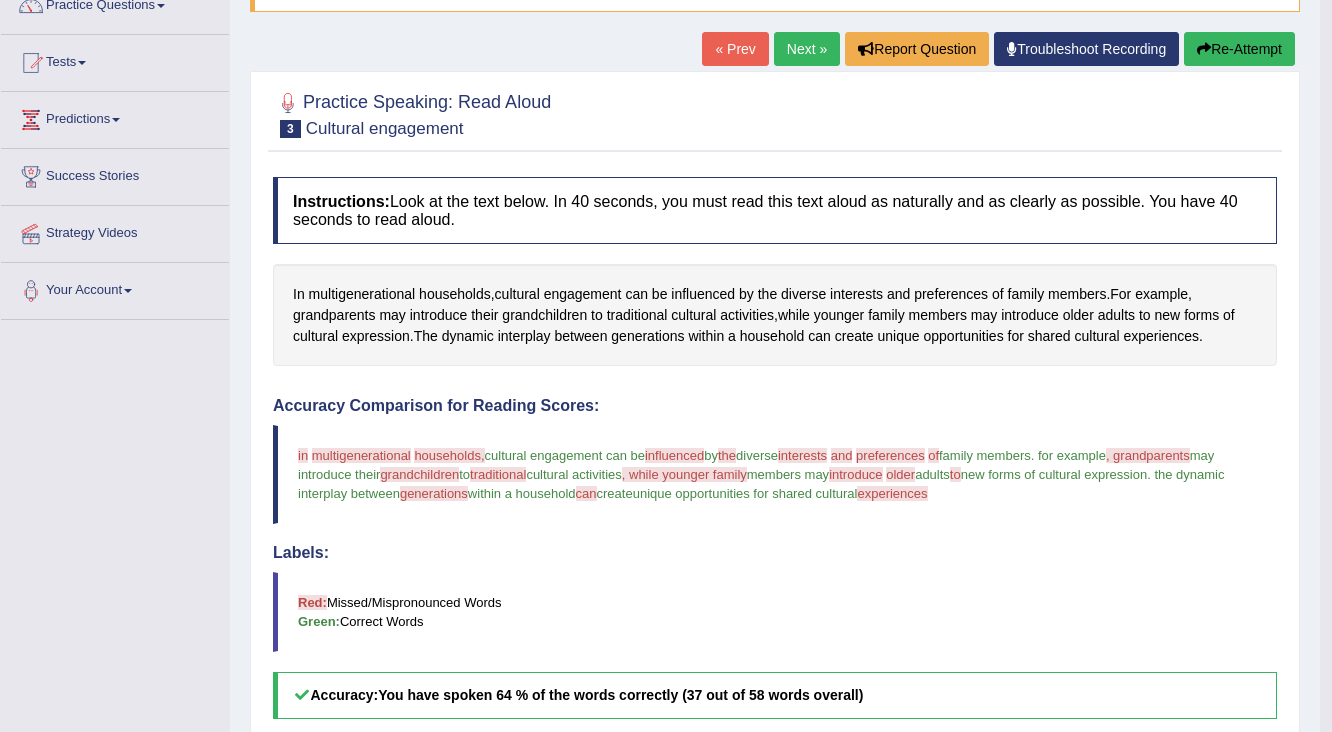 scroll, scrollTop: 70, scrollLeft: 0, axis: vertical 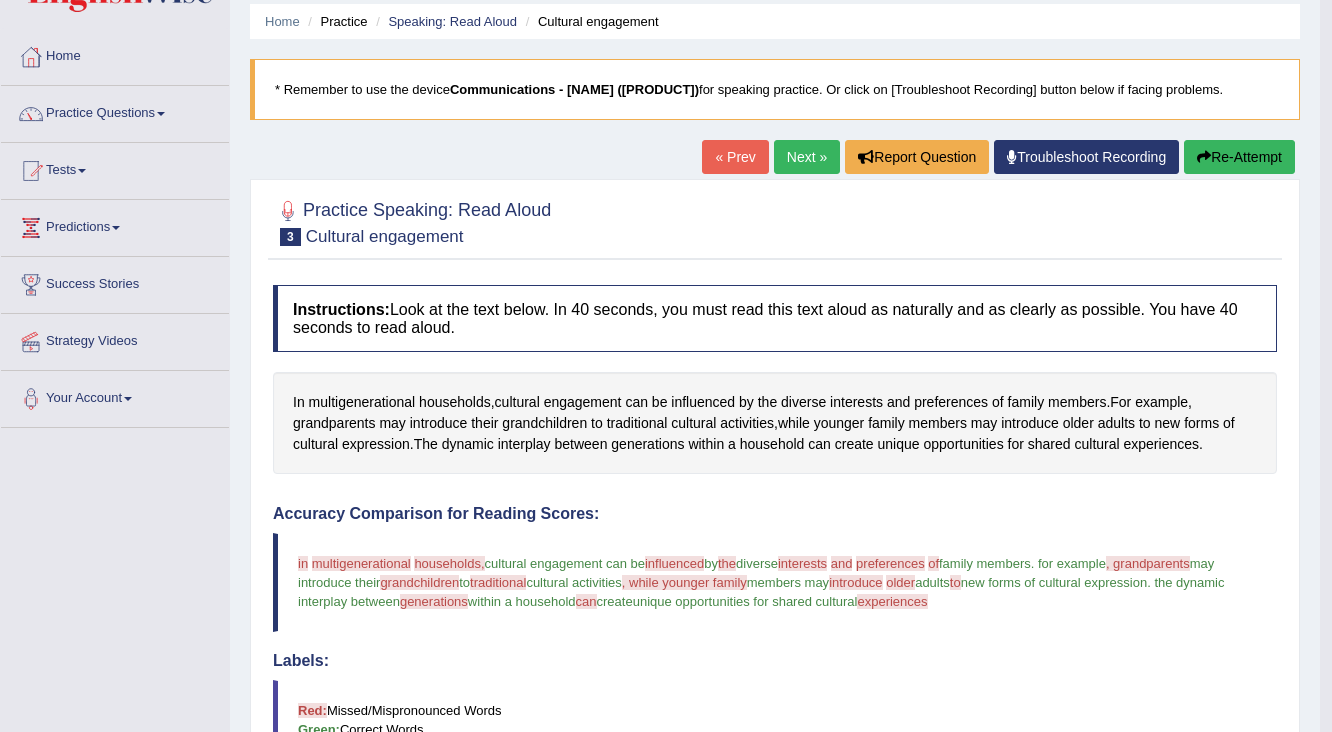 click on "Re-Attempt" at bounding box center [1239, 157] 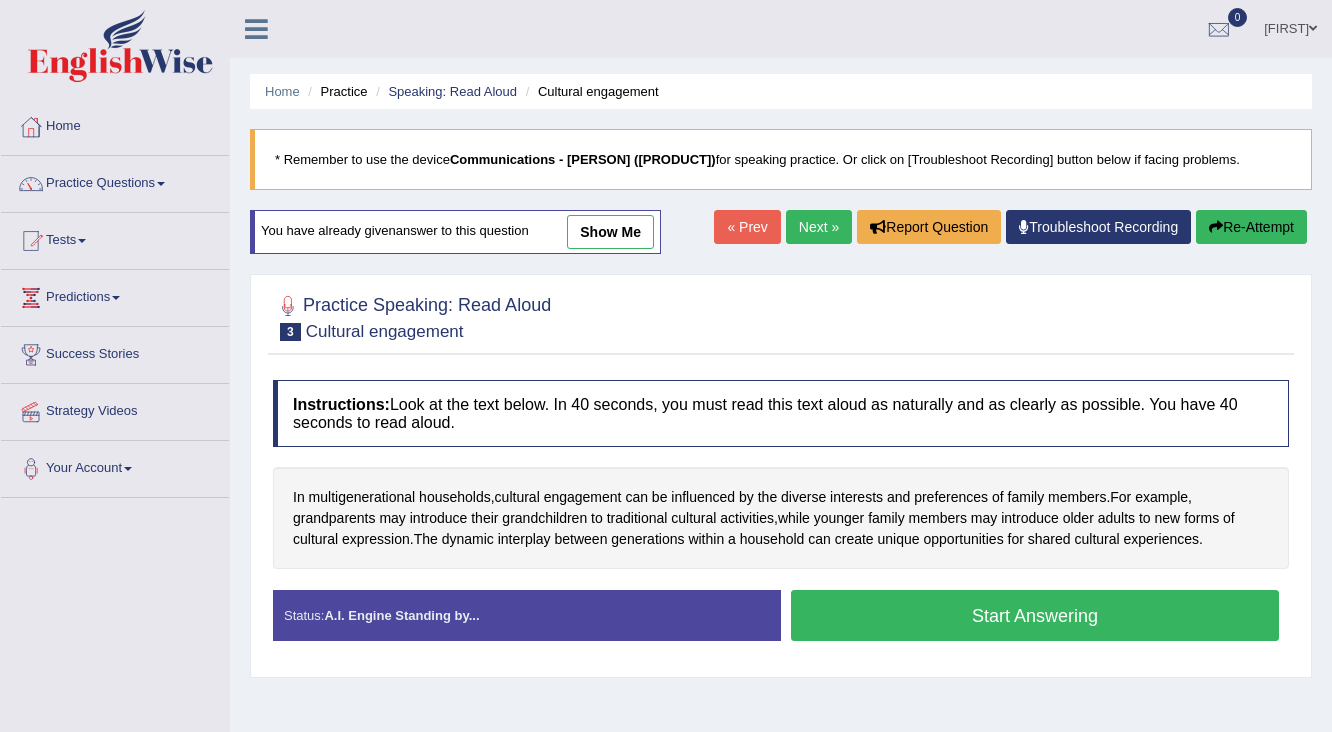 scroll, scrollTop: 70, scrollLeft: 0, axis: vertical 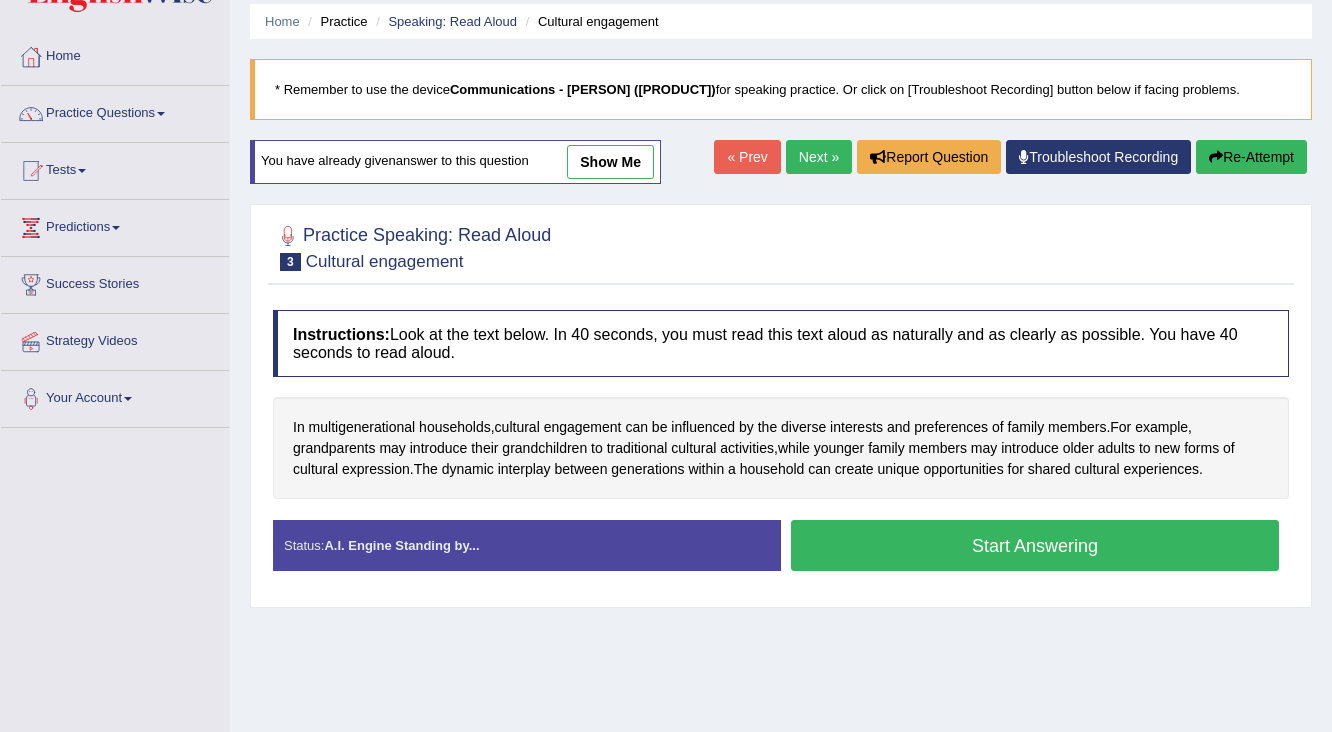 click on "Start Answering" at bounding box center (1035, 545) 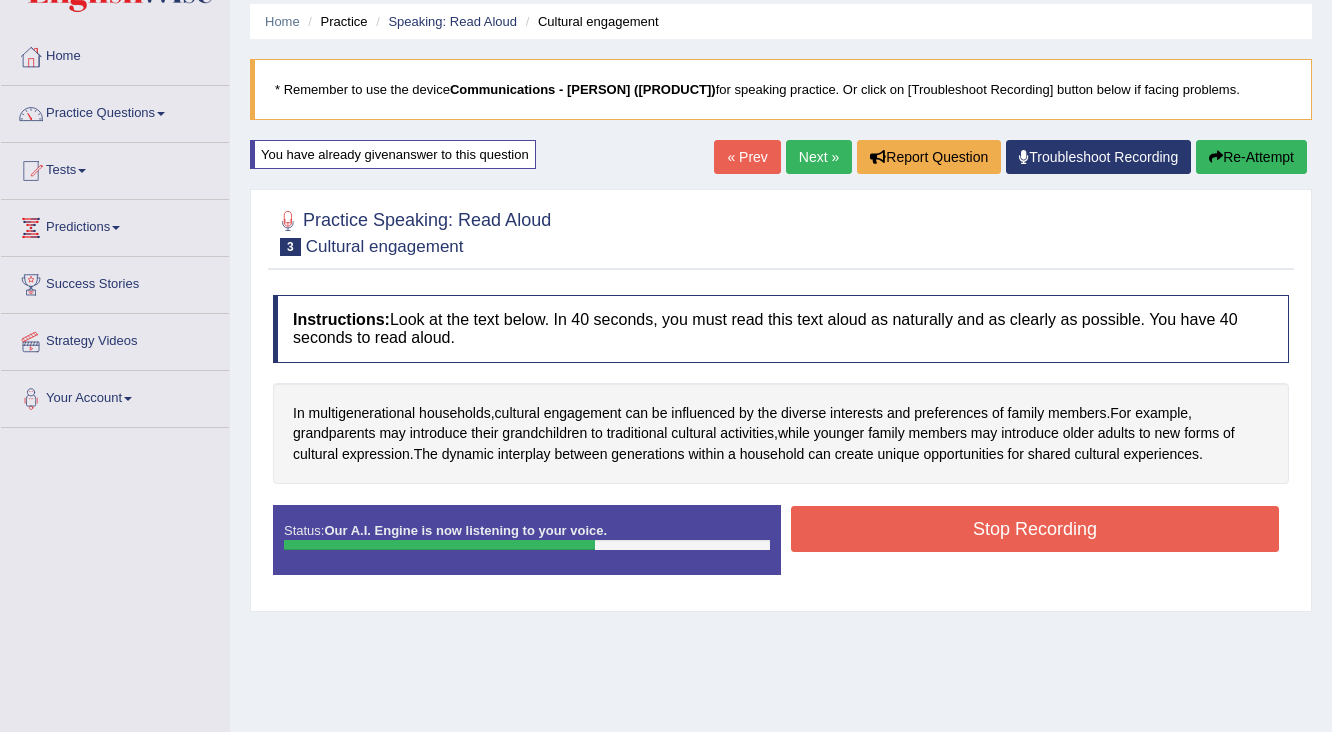 click on "Stop Recording" at bounding box center (1035, 529) 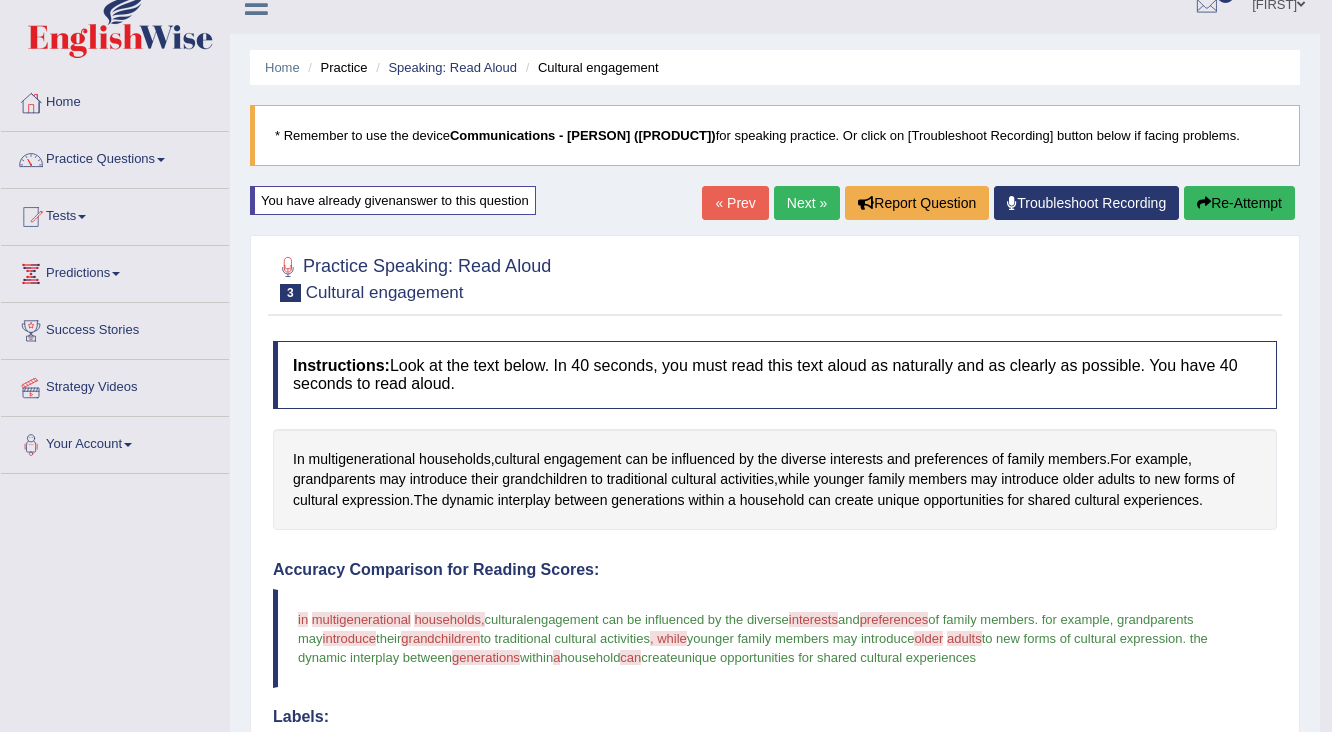 scroll, scrollTop: 0, scrollLeft: 0, axis: both 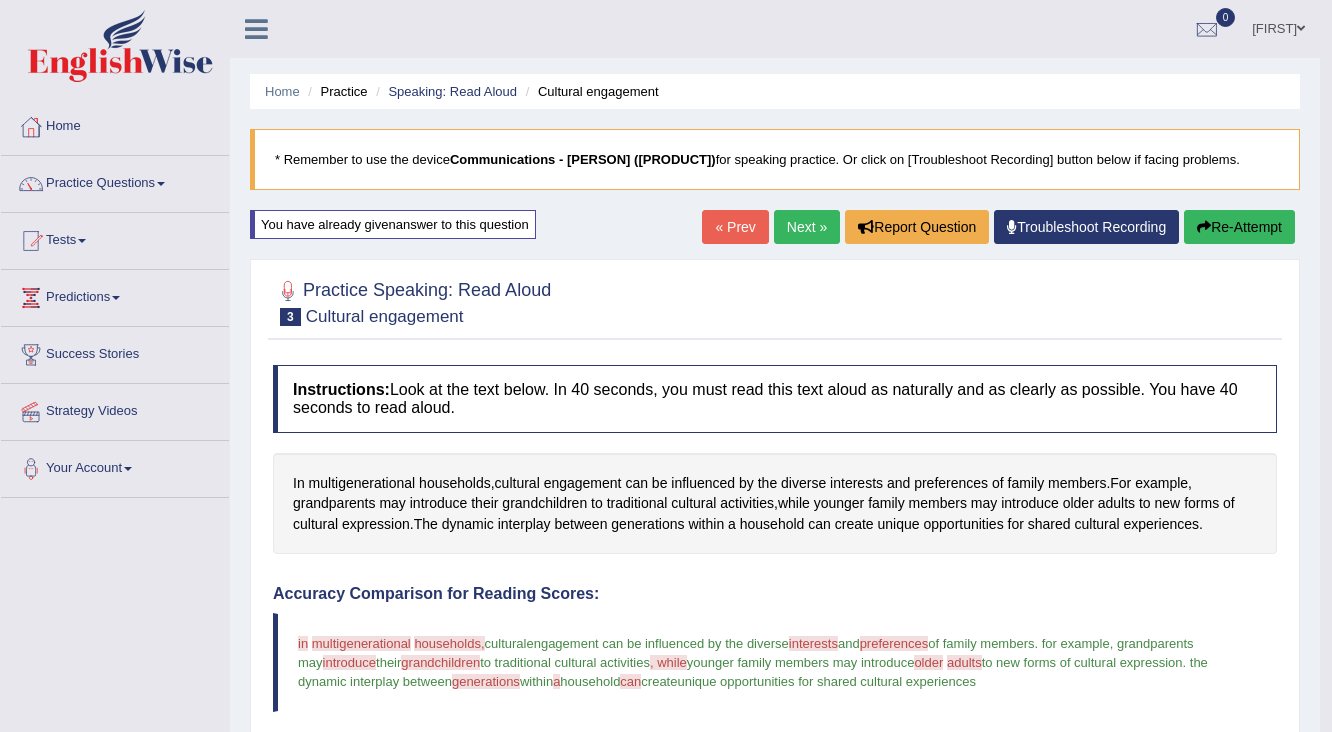 click on "Next »" at bounding box center (807, 227) 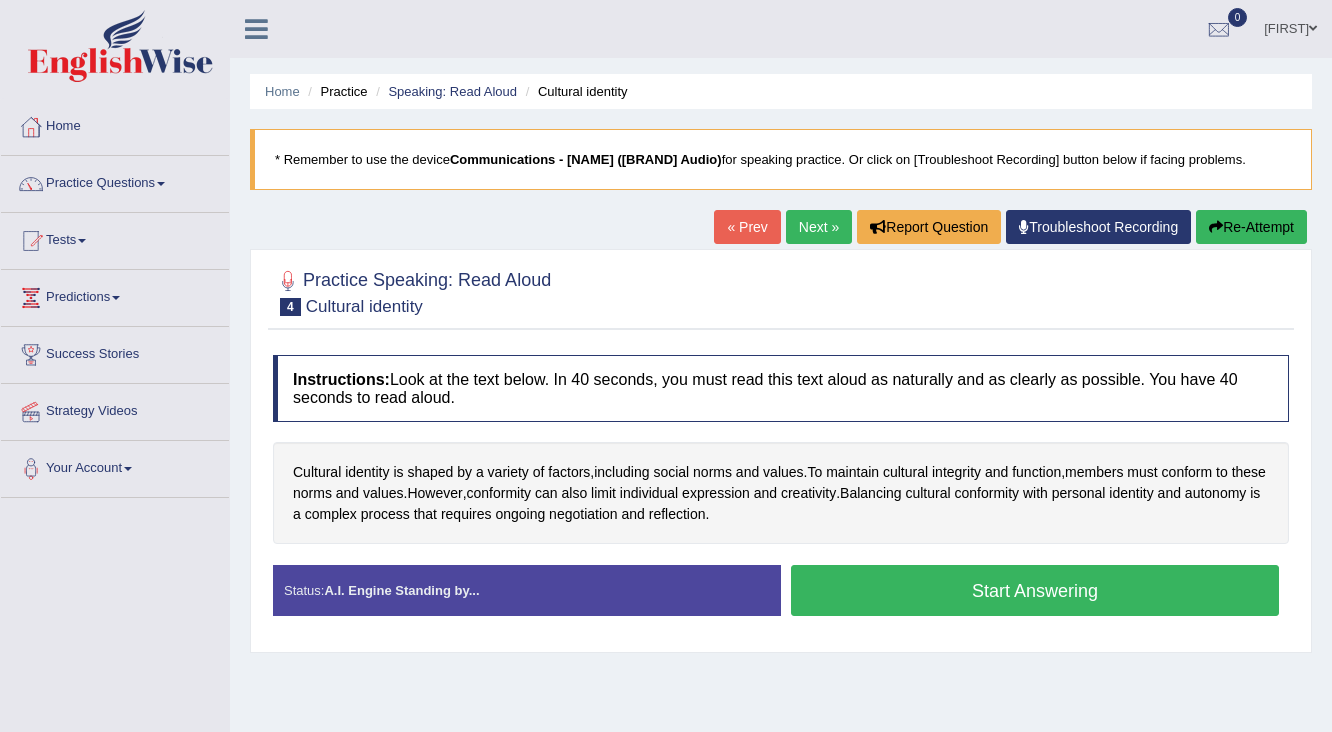 scroll, scrollTop: 0, scrollLeft: 0, axis: both 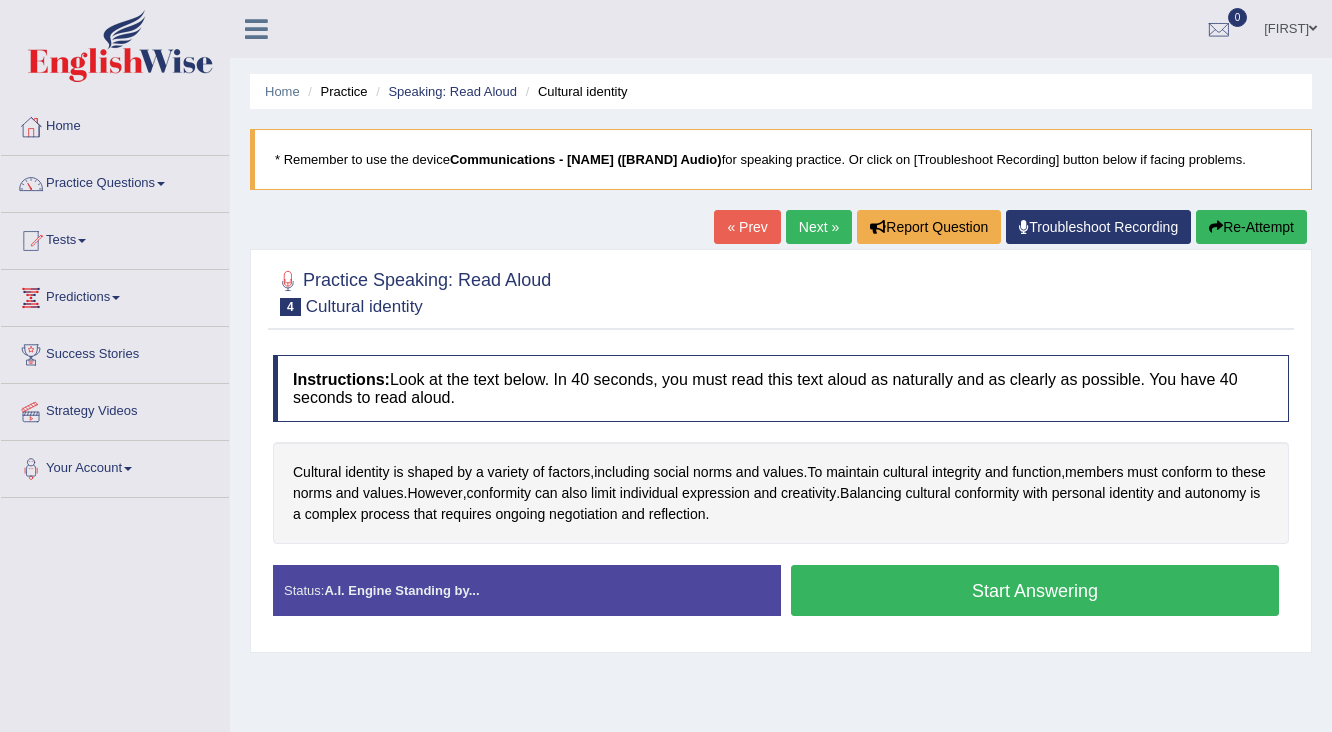 click on "Start Answering" at bounding box center (1035, 590) 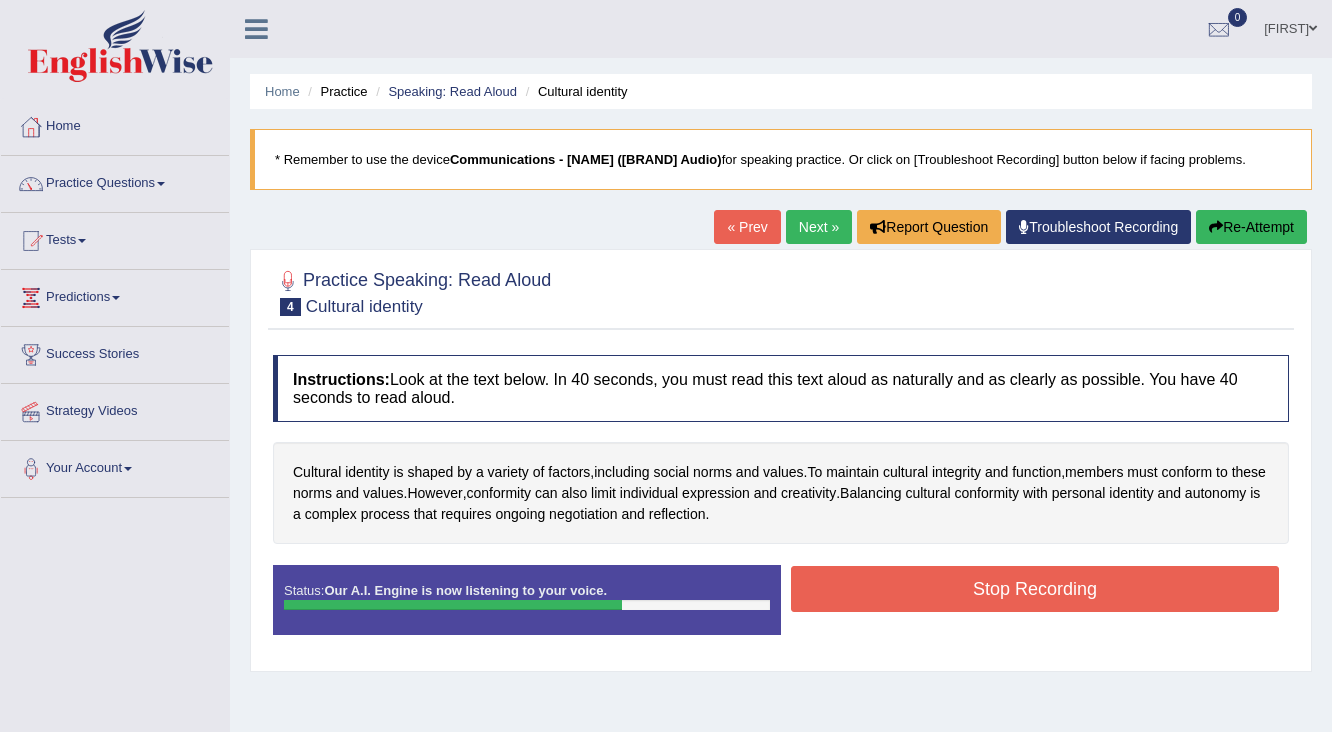 click on "Stop Recording" at bounding box center (1035, 589) 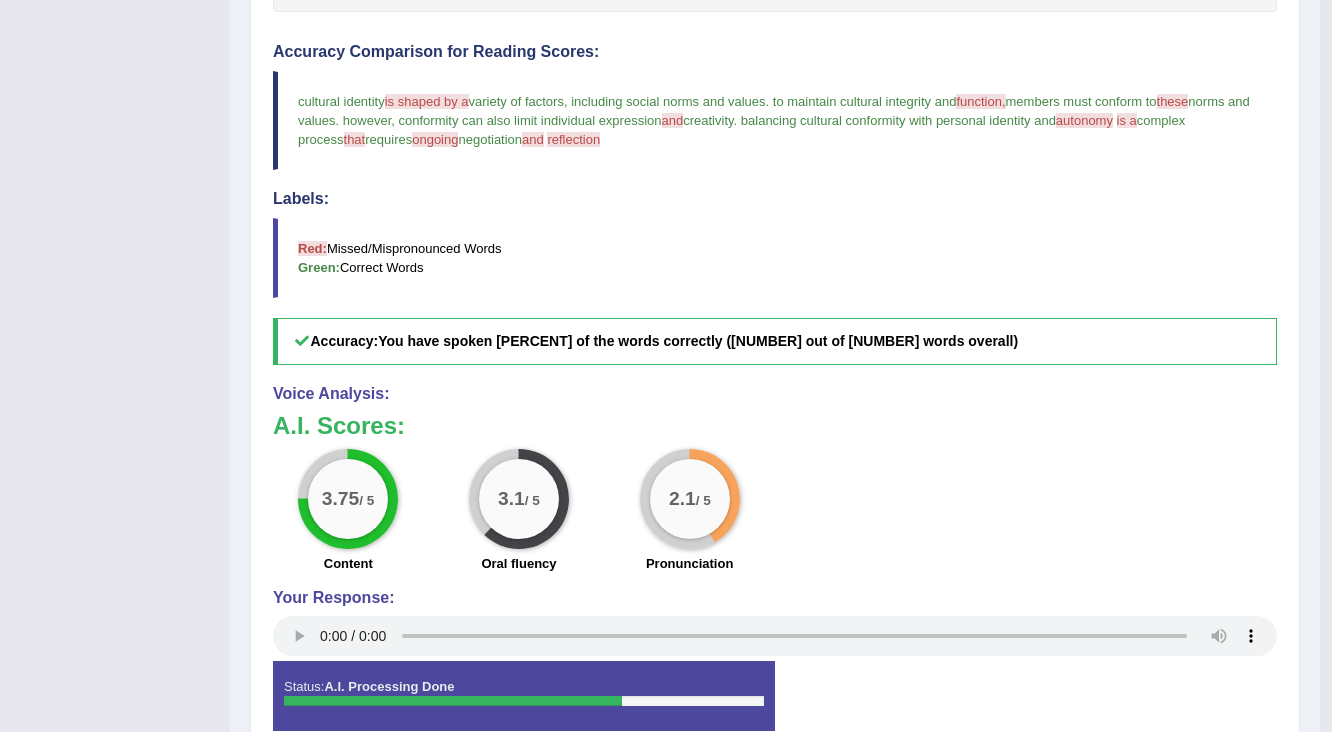 scroll, scrollTop: 560, scrollLeft: 0, axis: vertical 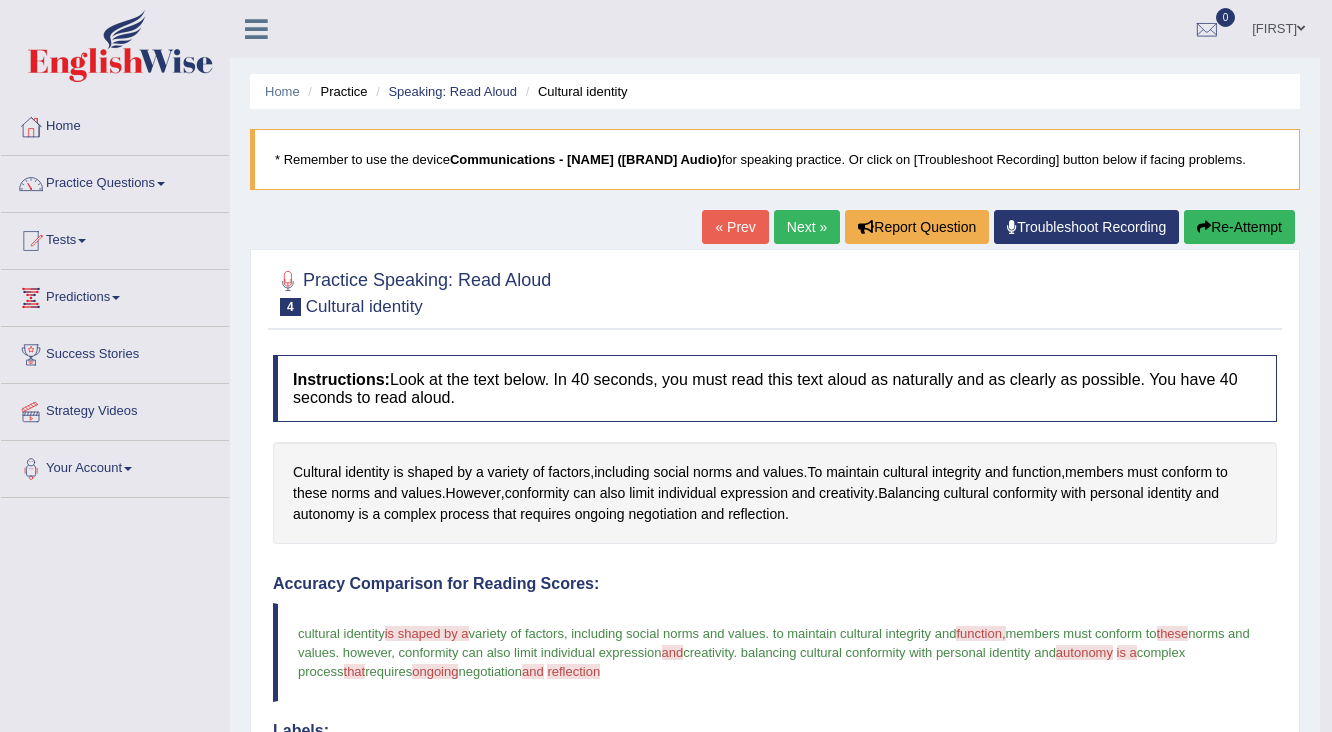 click on "Next »" at bounding box center [807, 227] 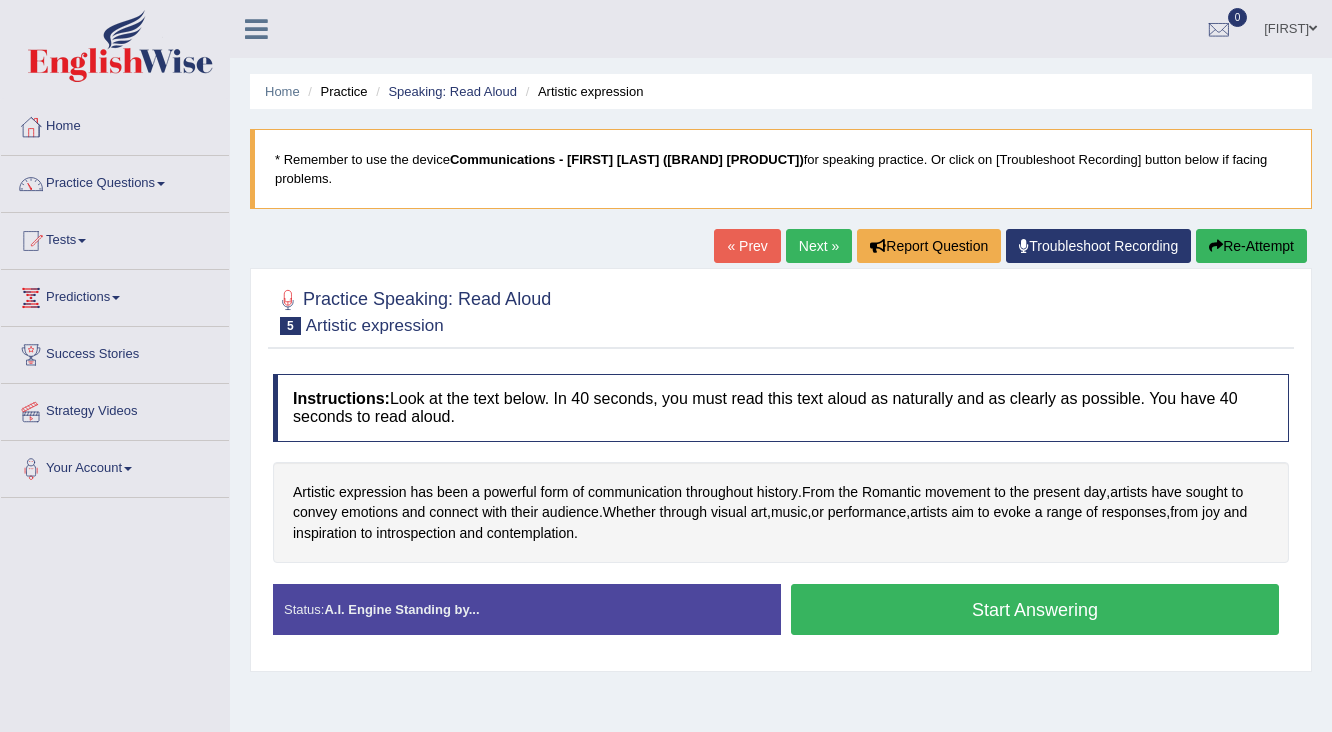 scroll, scrollTop: 0, scrollLeft: 0, axis: both 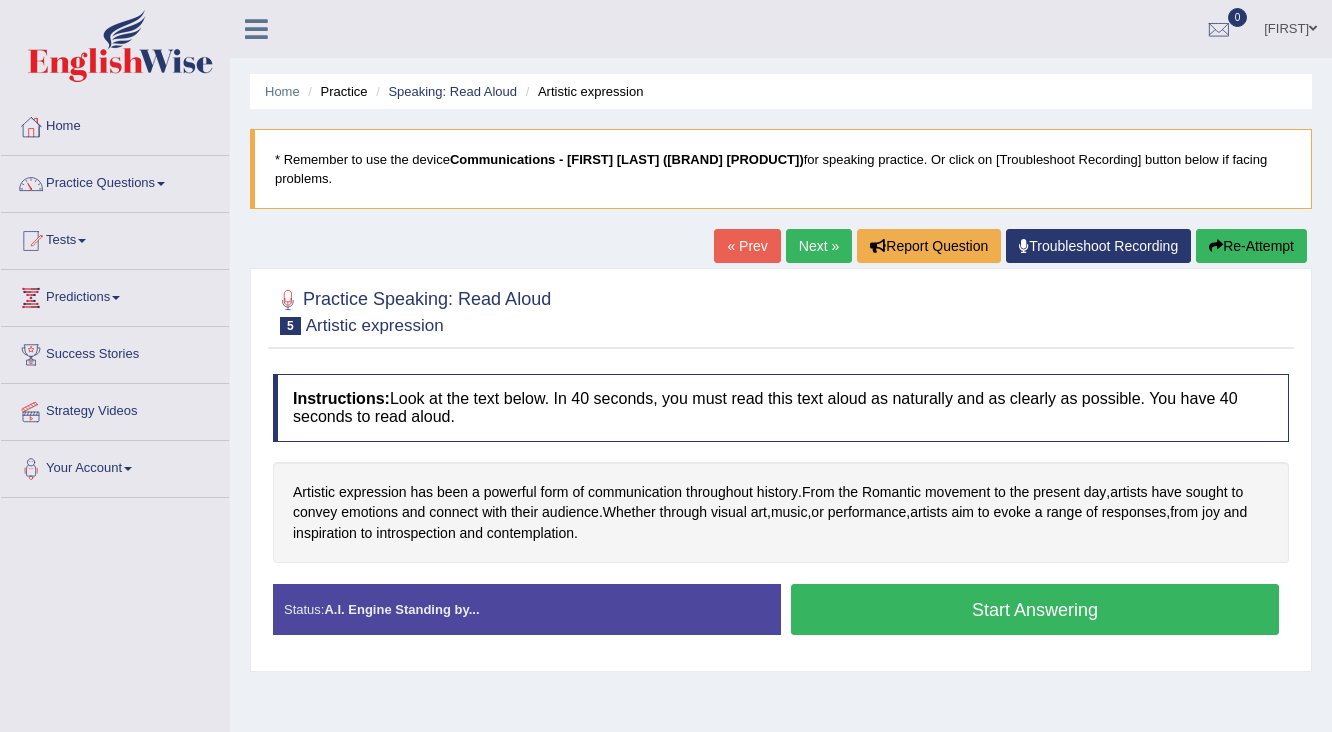 click on "Start Answering" at bounding box center [1035, 609] 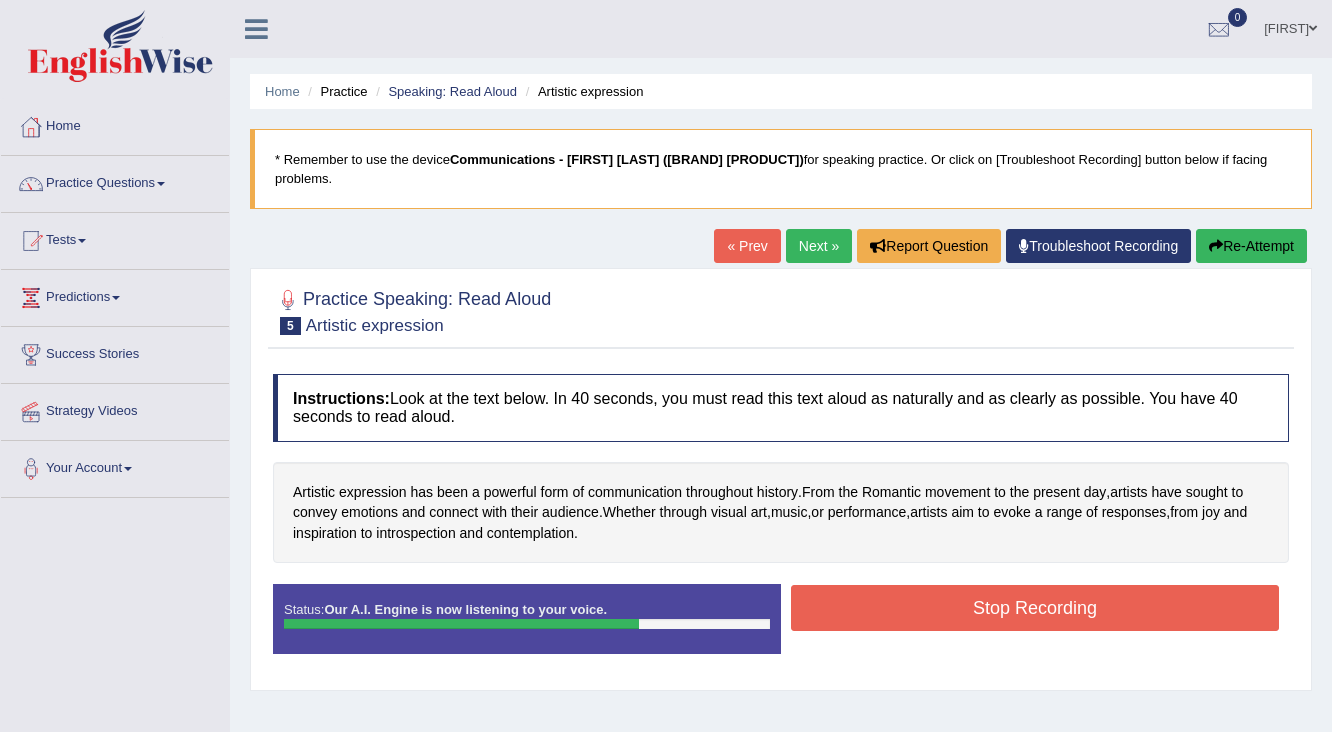 click on "Stop Recording" at bounding box center (1035, 608) 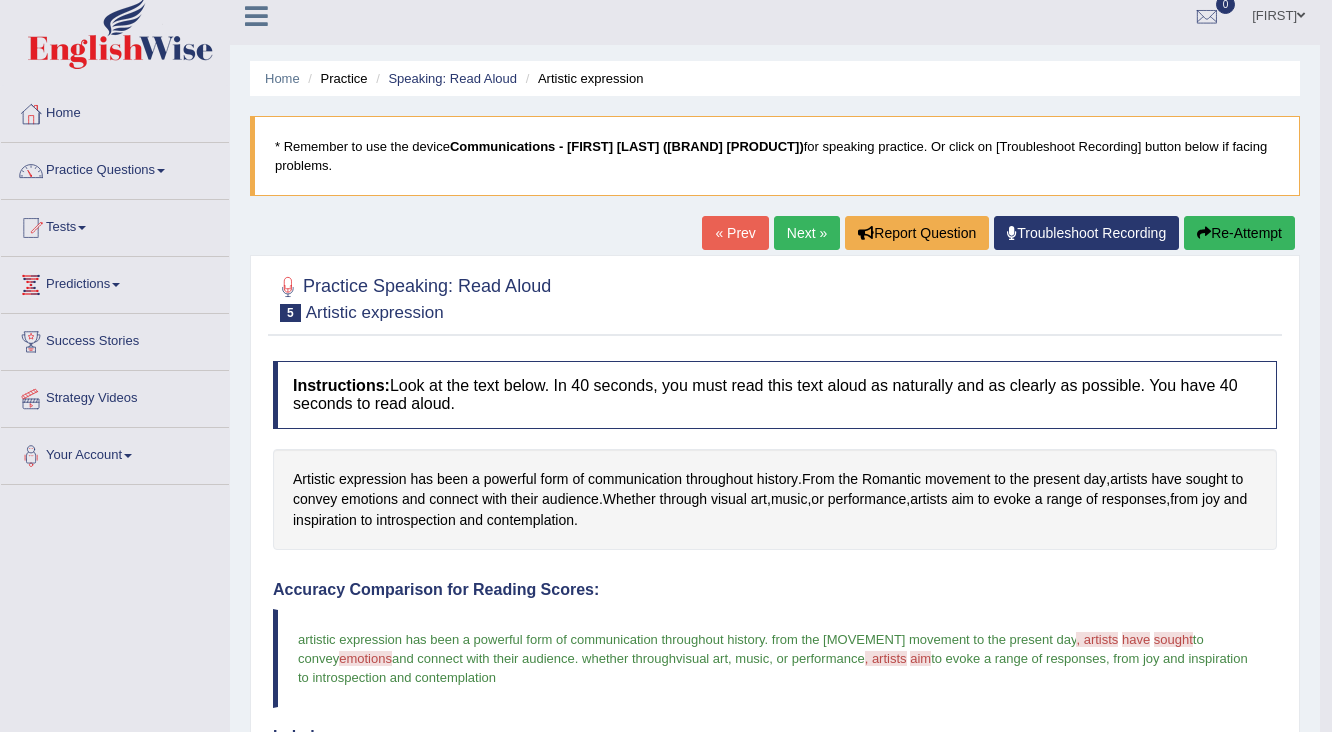 scroll, scrollTop: 0, scrollLeft: 0, axis: both 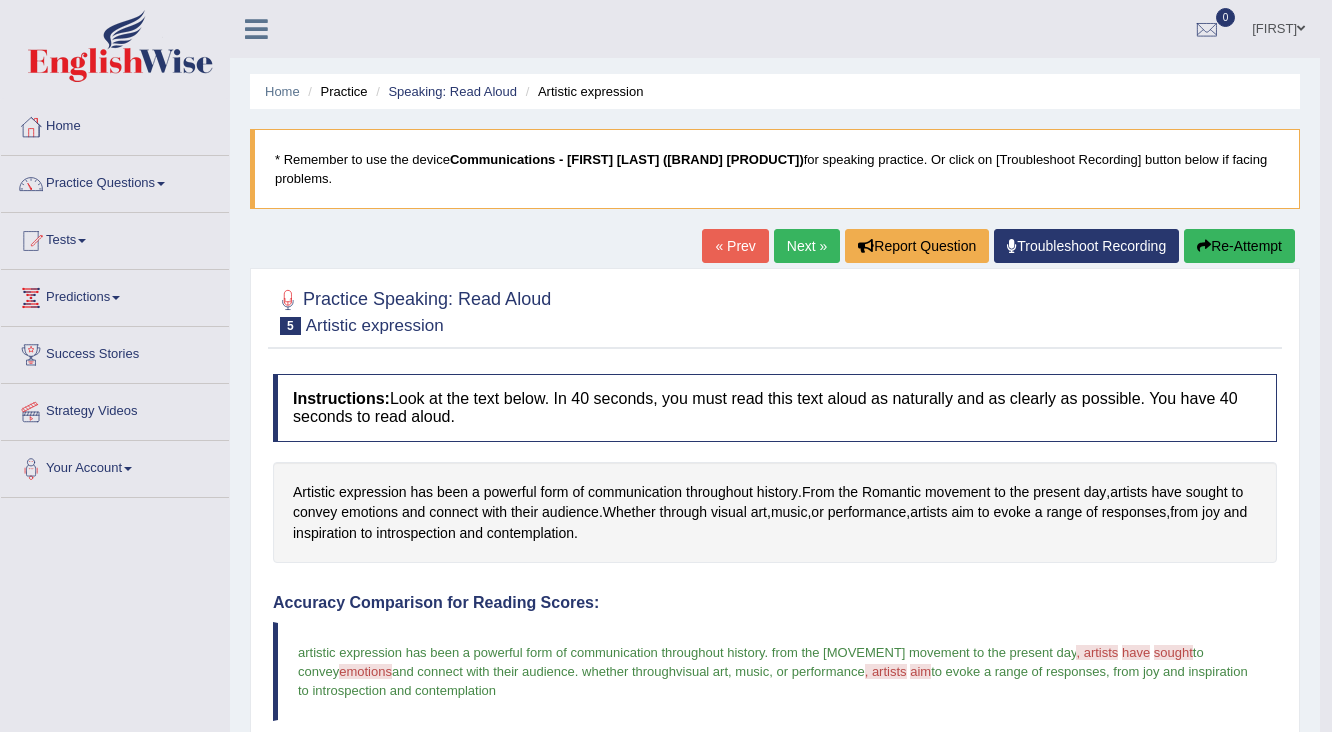 click on "Next »" at bounding box center [807, 246] 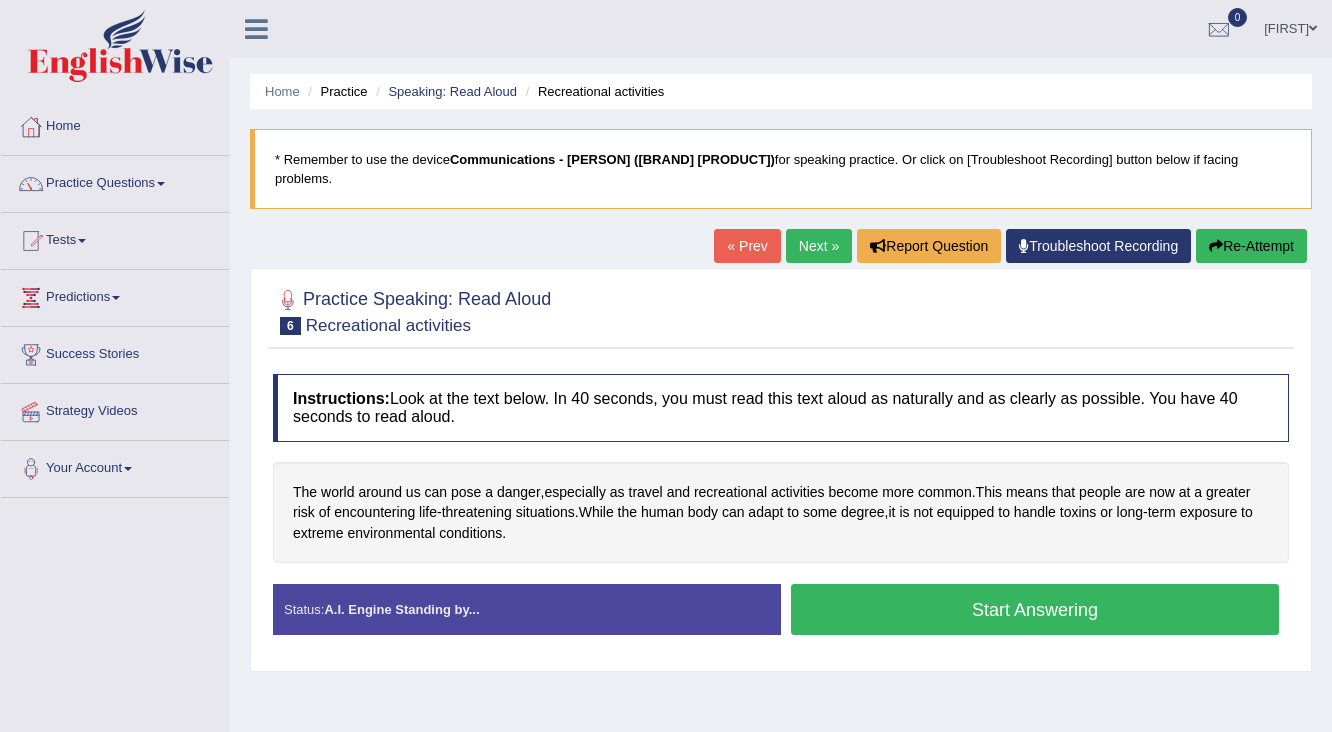 scroll, scrollTop: 0, scrollLeft: 0, axis: both 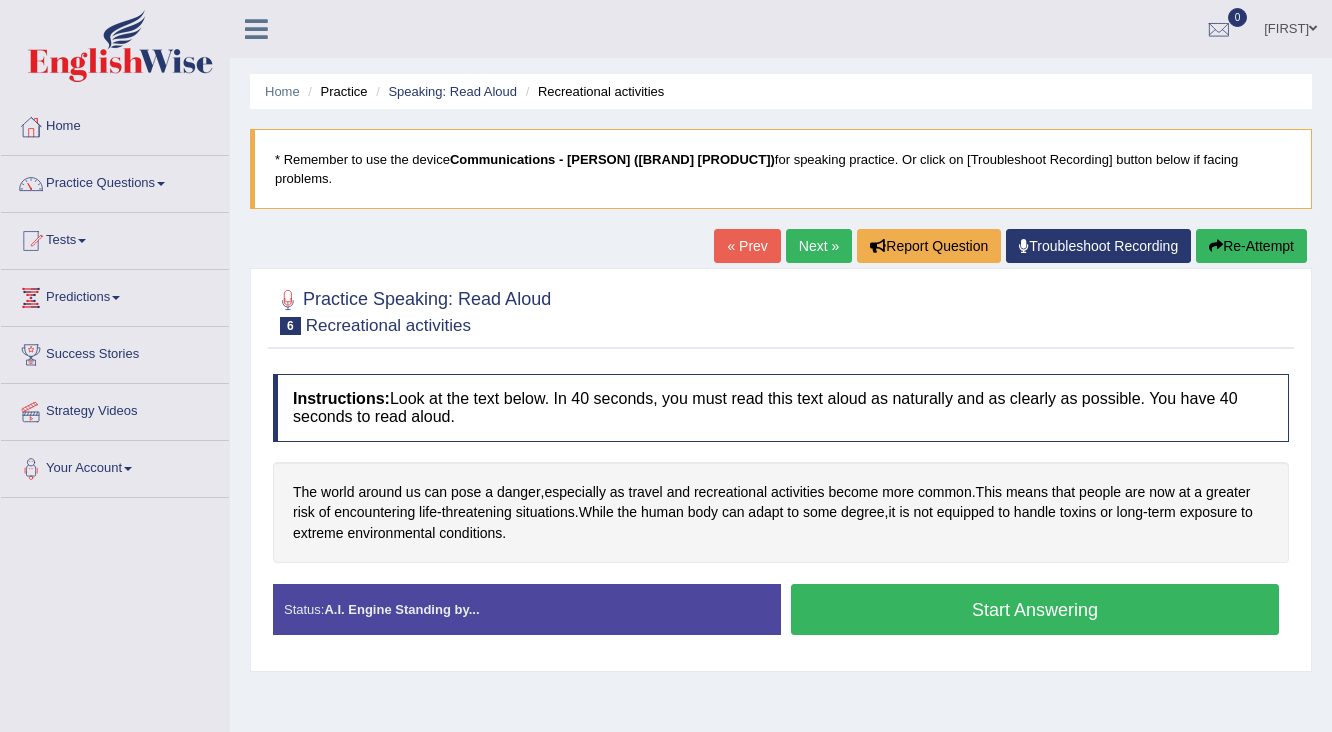 click on "Start Answering" at bounding box center (1035, 609) 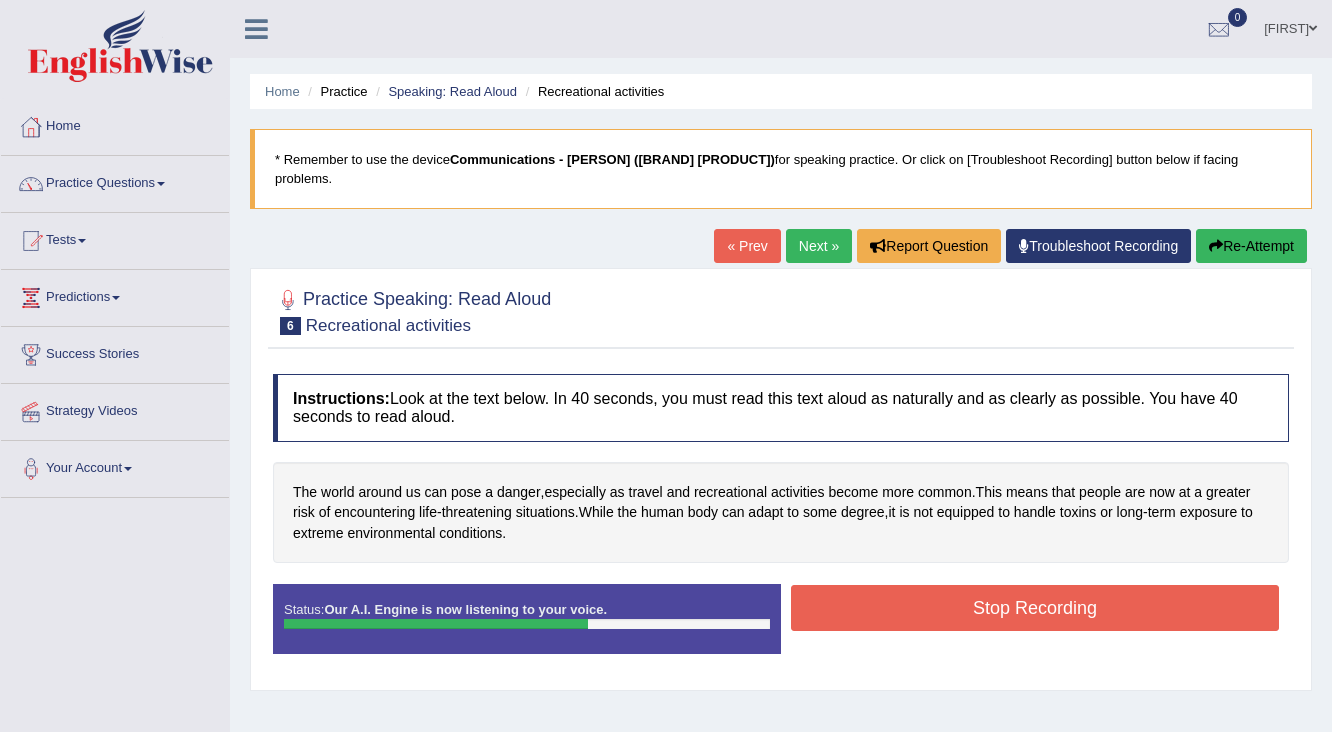 click on "Stop Recording" at bounding box center [1035, 608] 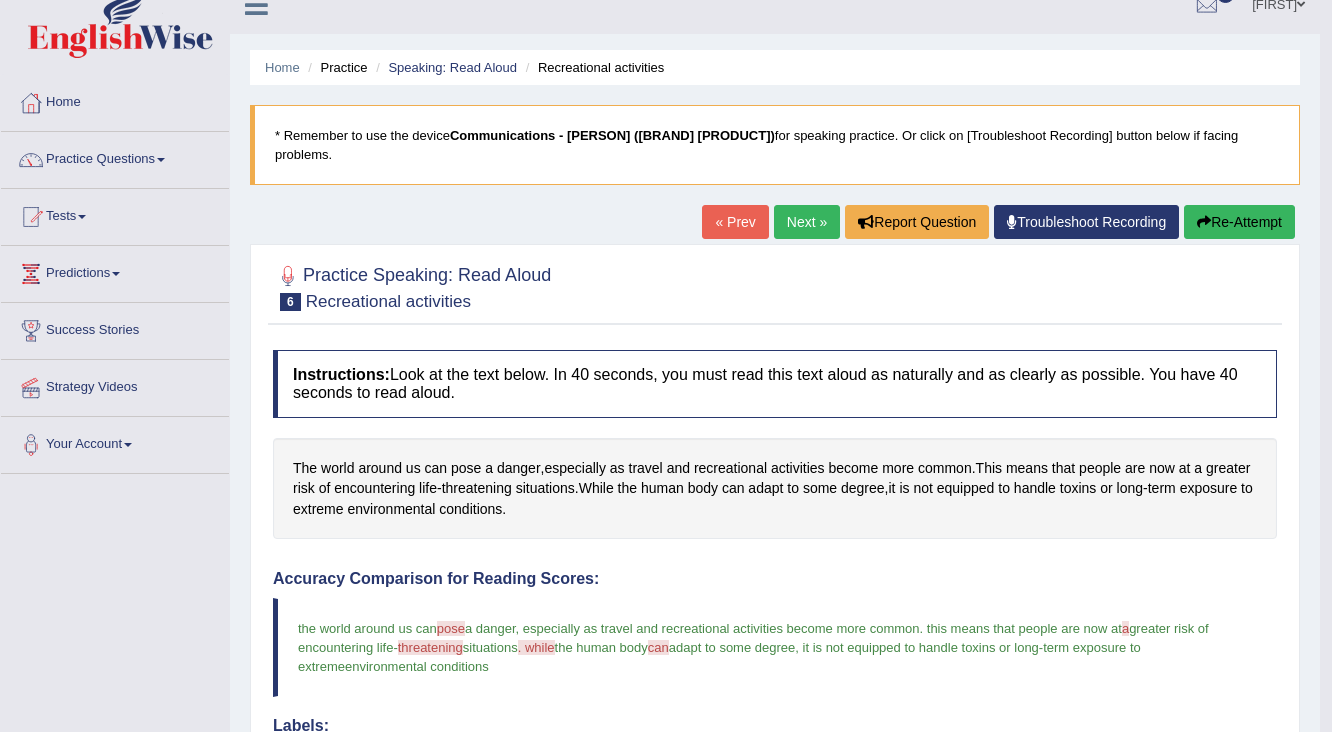 scroll, scrollTop: 0, scrollLeft: 0, axis: both 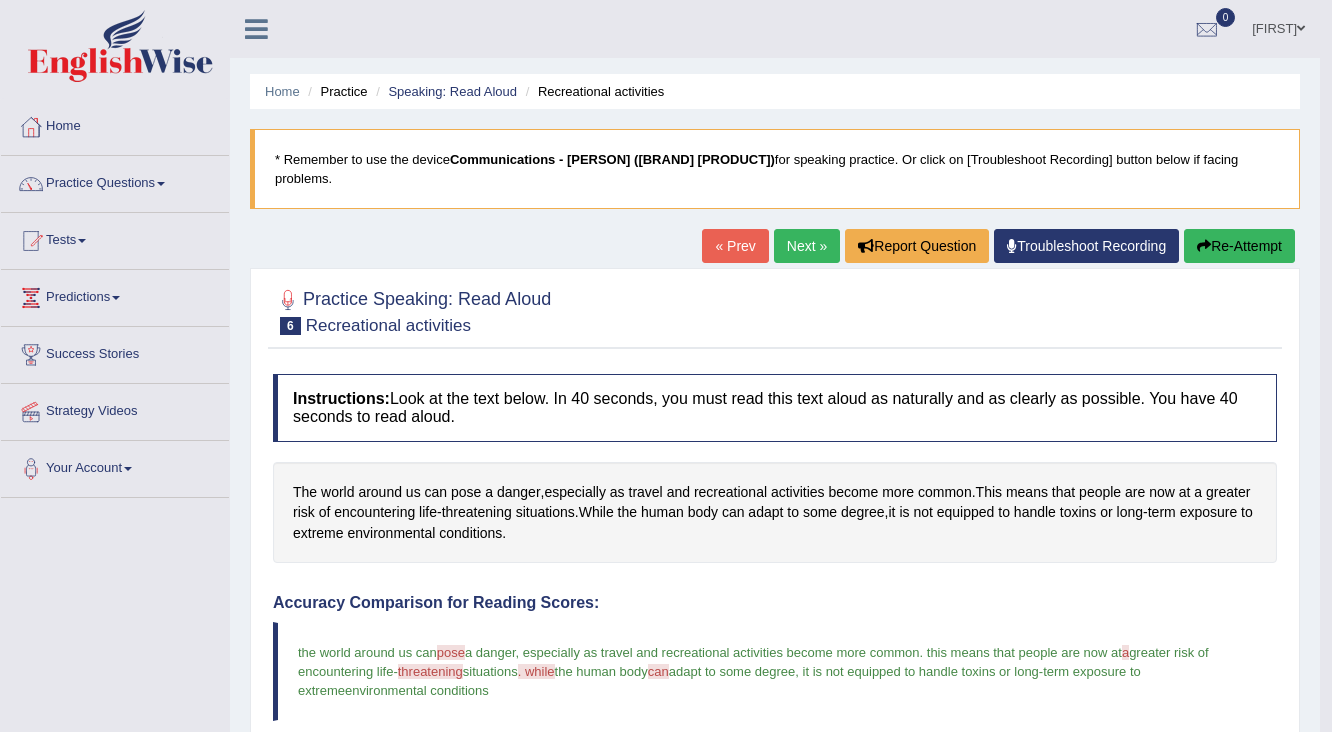 click on "Next »" at bounding box center (807, 246) 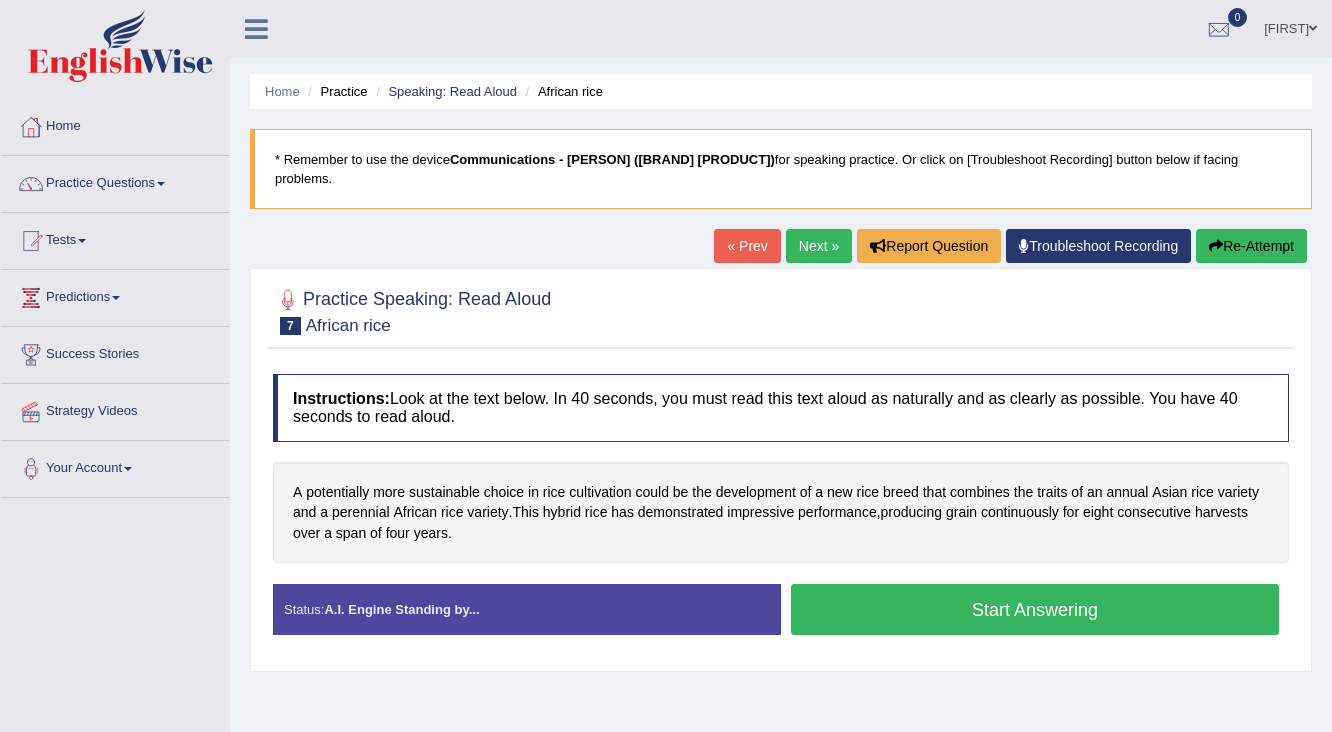 scroll, scrollTop: 0, scrollLeft: 0, axis: both 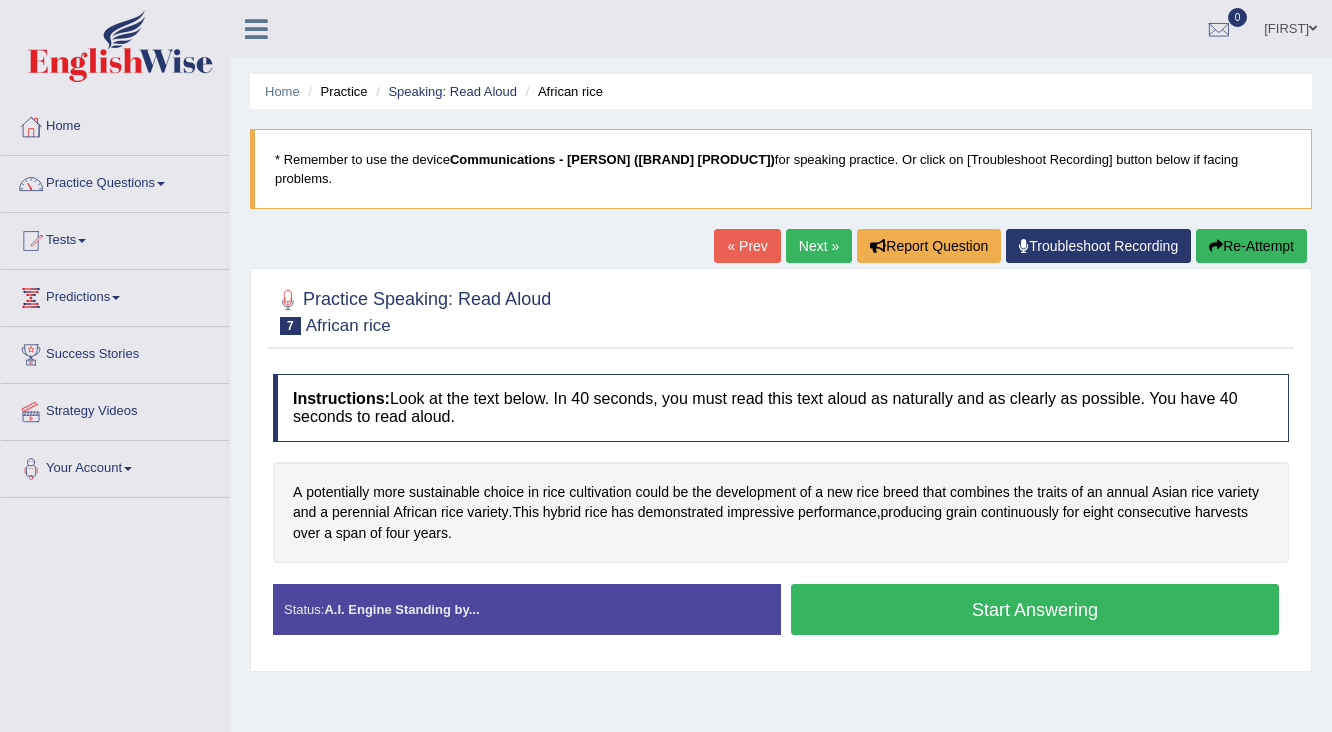 click on "Start Answering" at bounding box center [1035, 609] 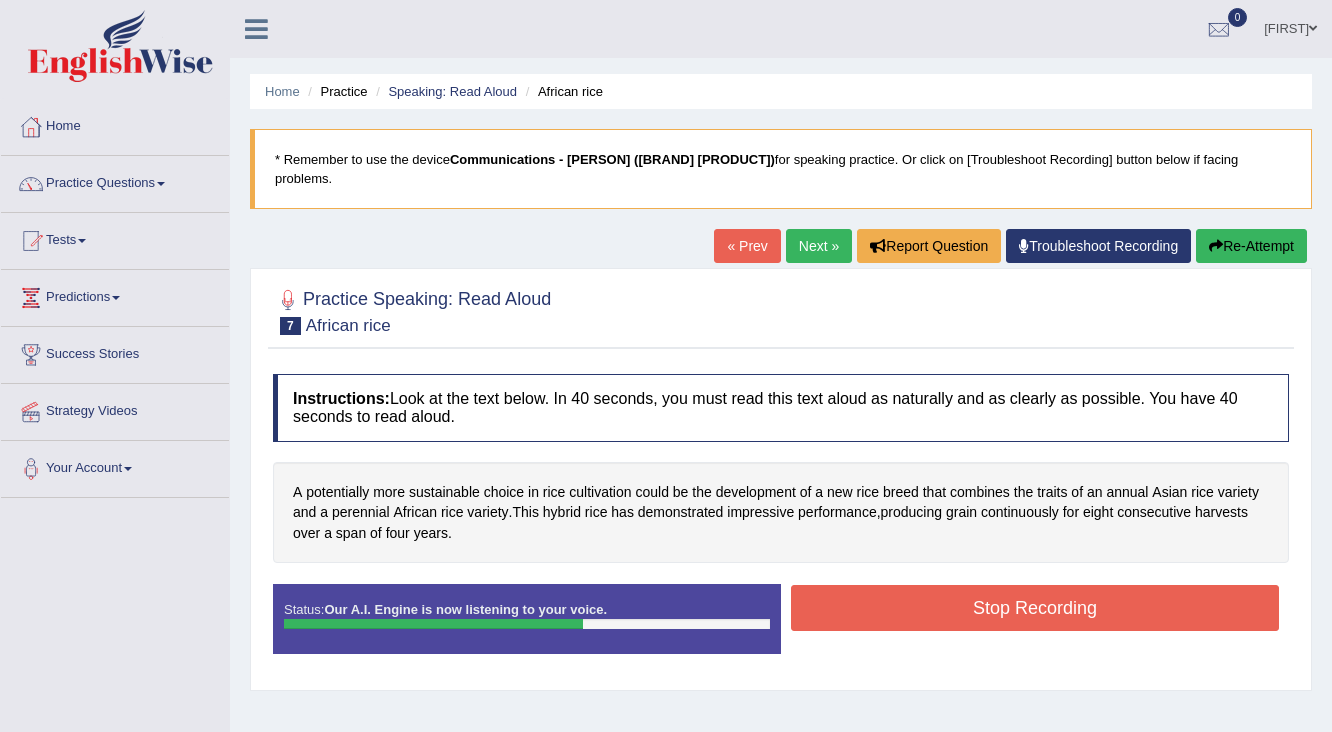 click on "Stop Recording" at bounding box center (1035, 608) 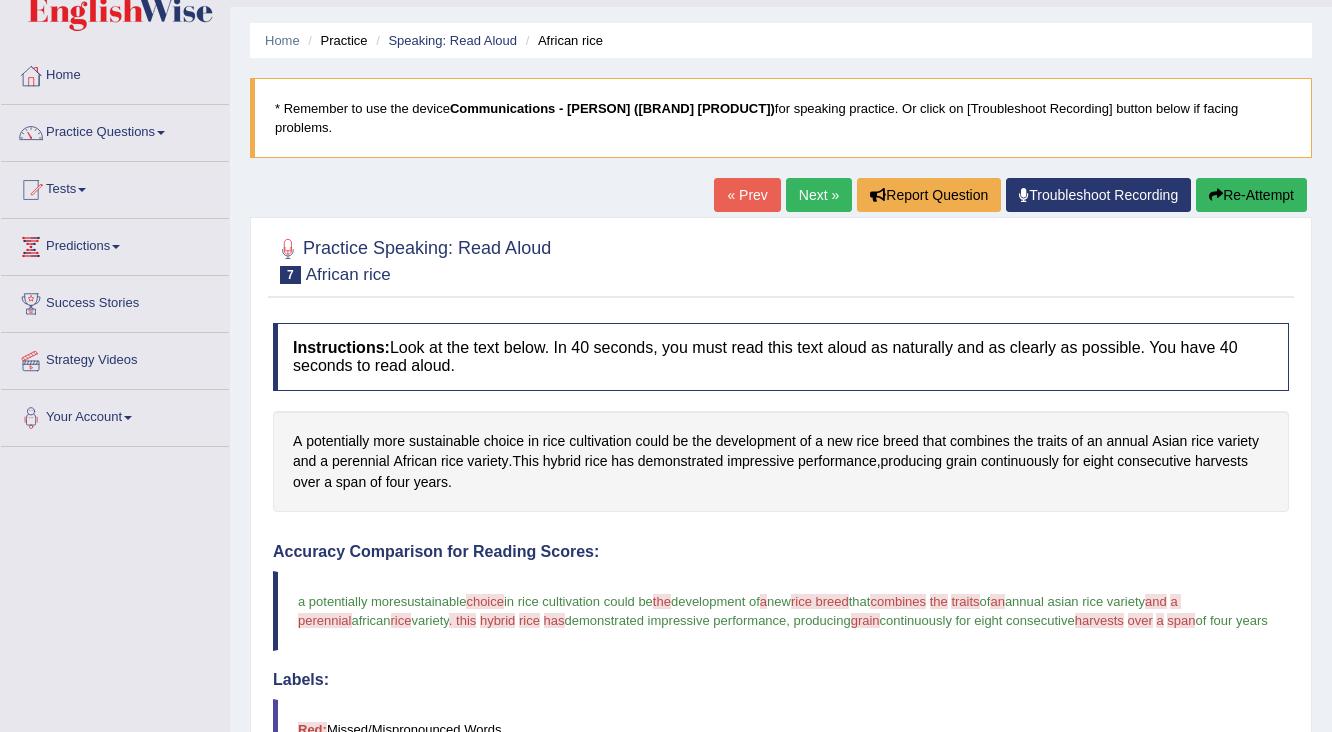 scroll, scrollTop: 80, scrollLeft: 0, axis: vertical 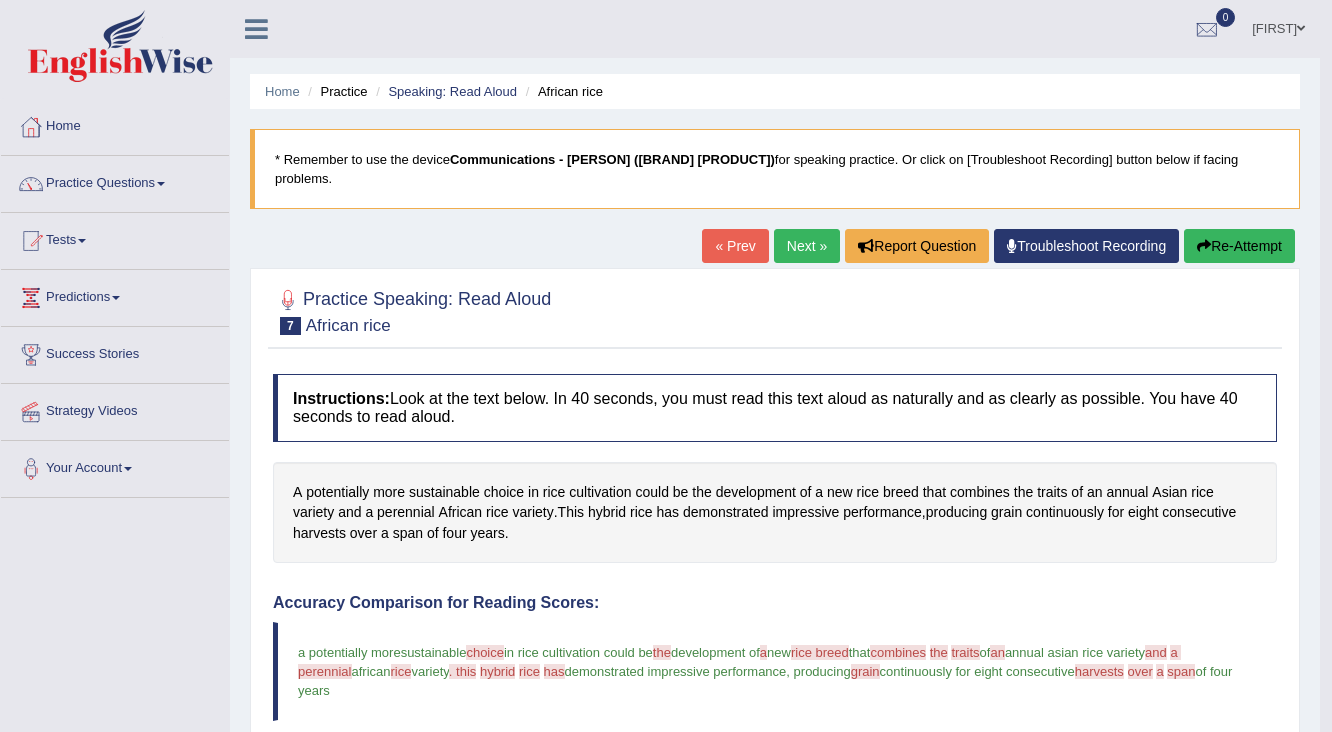 click on "Next »" at bounding box center [807, 246] 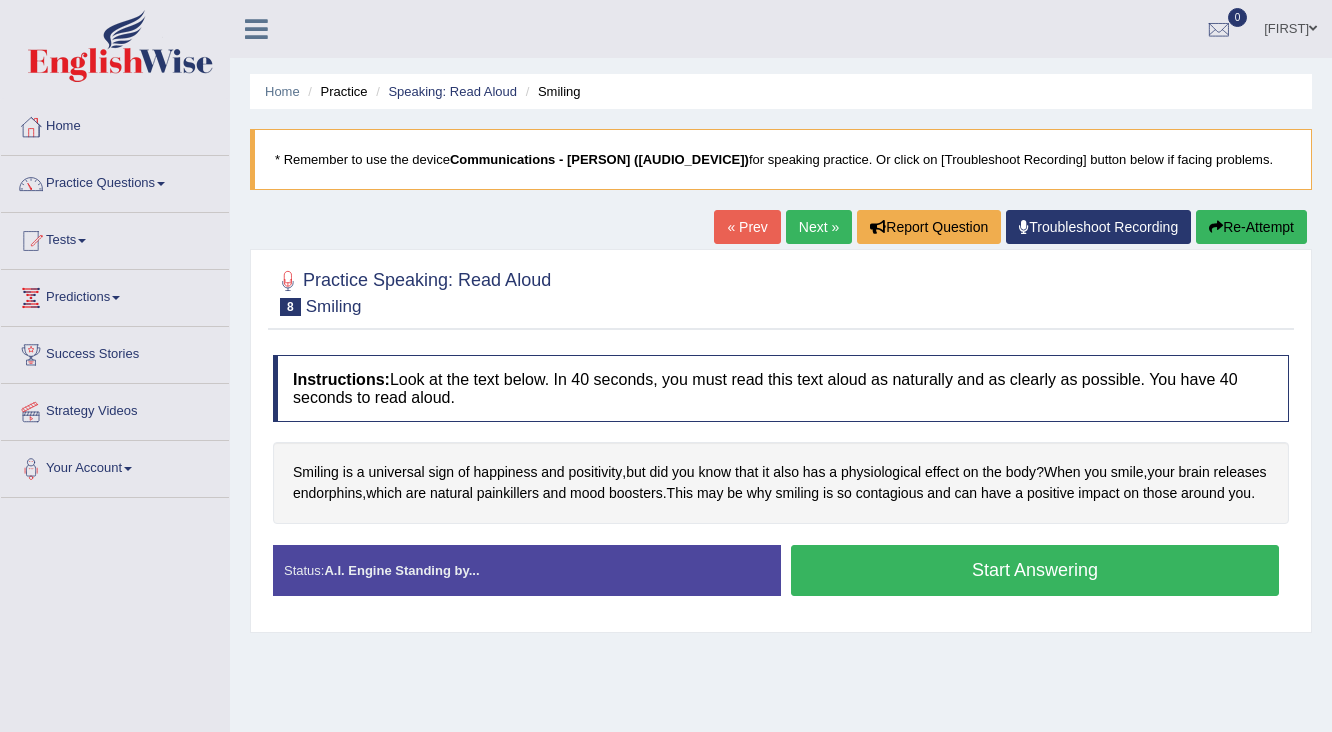scroll, scrollTop: 0, scrollLeft: 0, axis: both 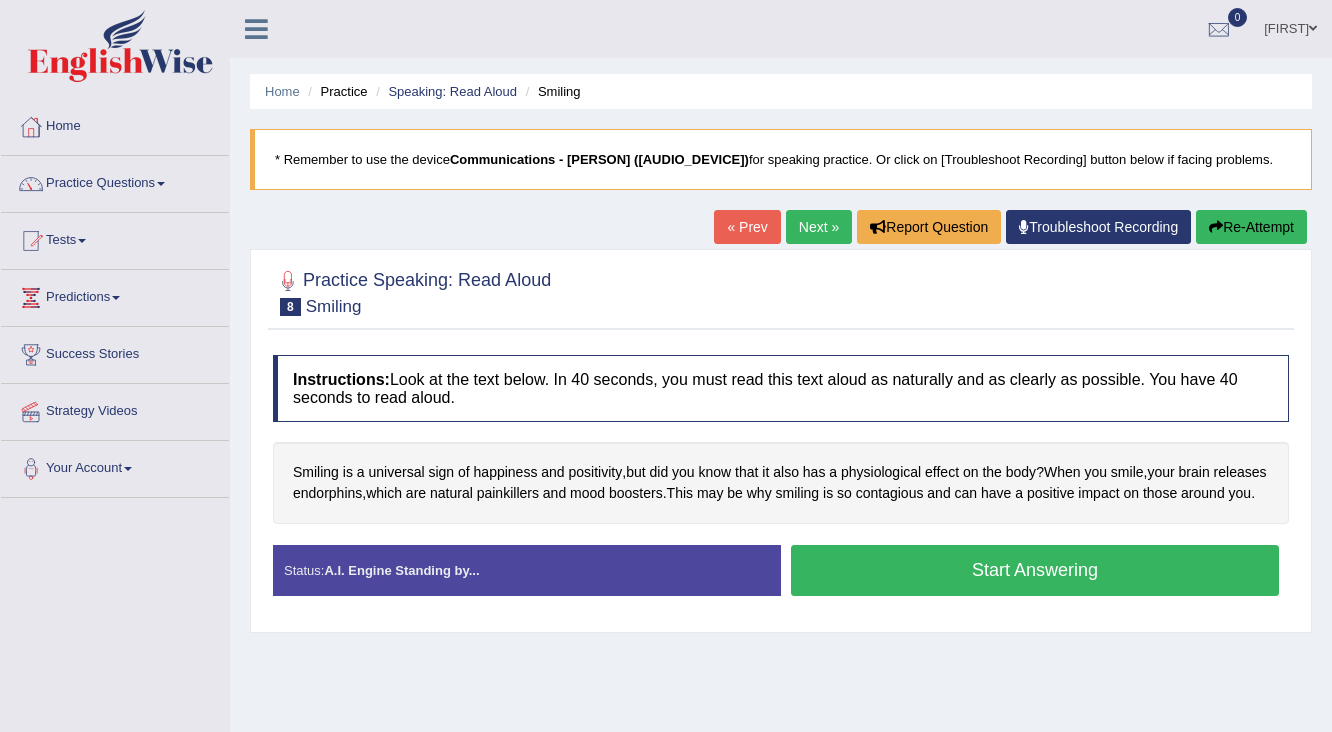click on "Start Answering" at bounding box center [1035, 570] 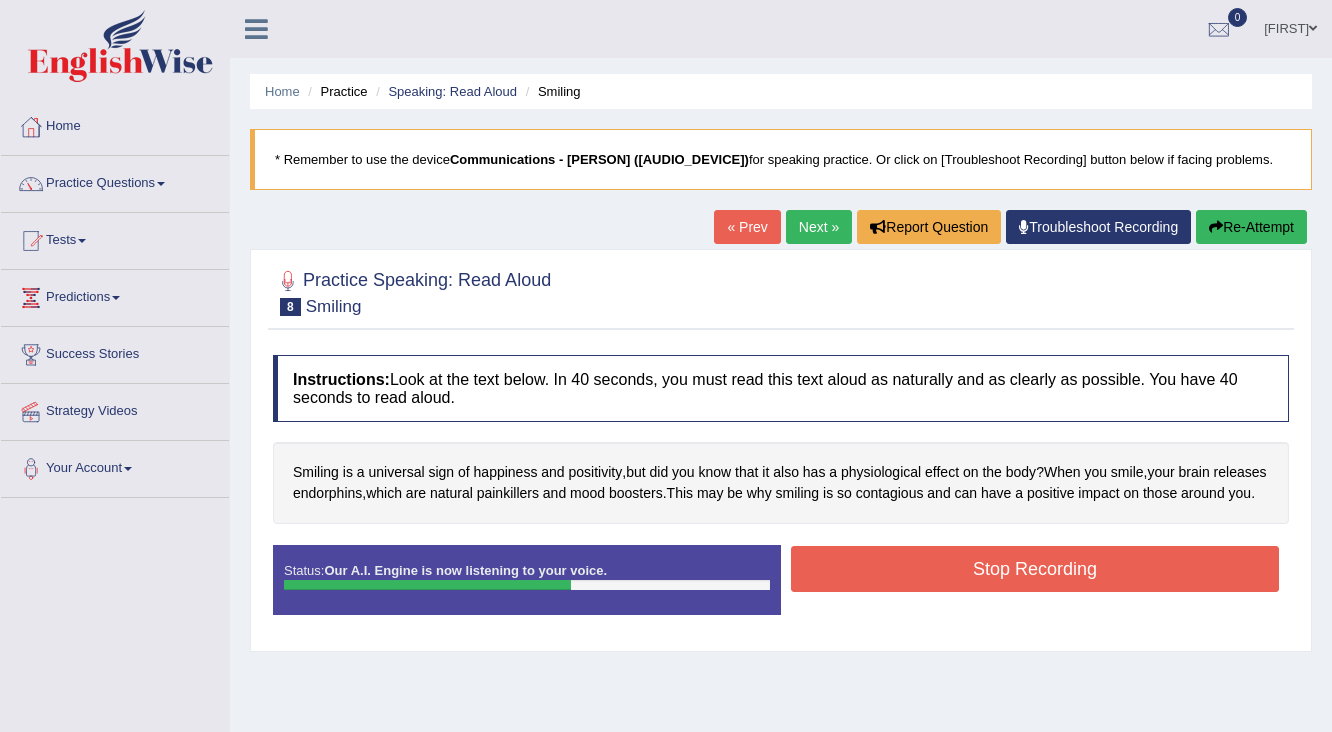 click on "Stop Recording" at bounding box center (1035, 569) 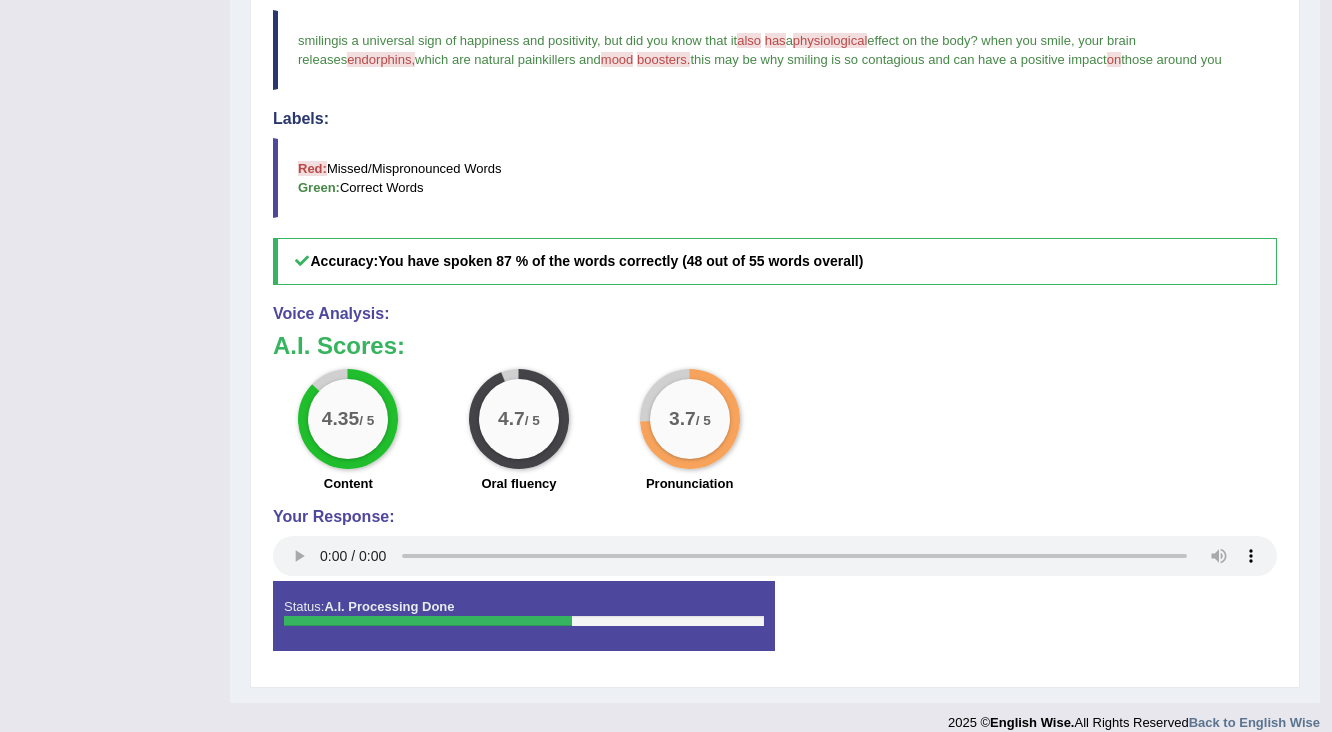 scroll, scrollTop: 611, scrollLeft: 0, axis: vertical 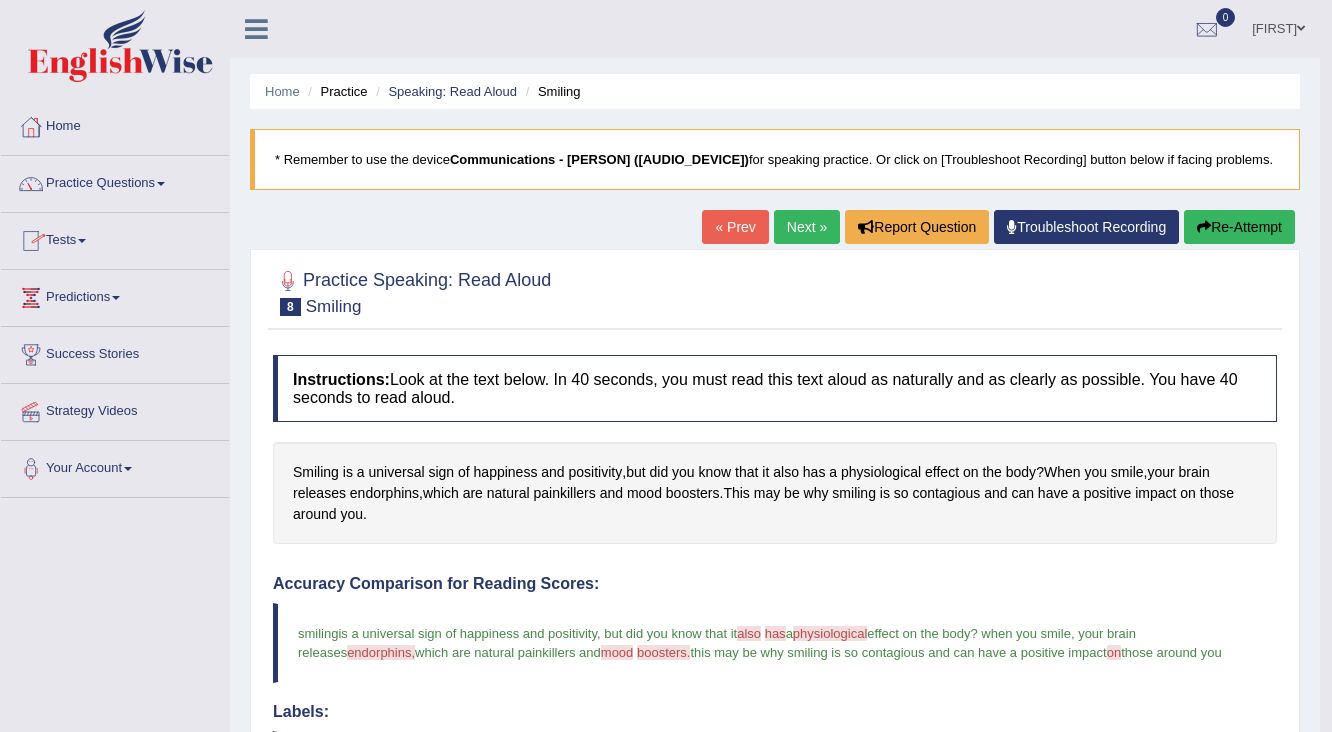 click on "Practice Questions" at bounding box center [115, 181] 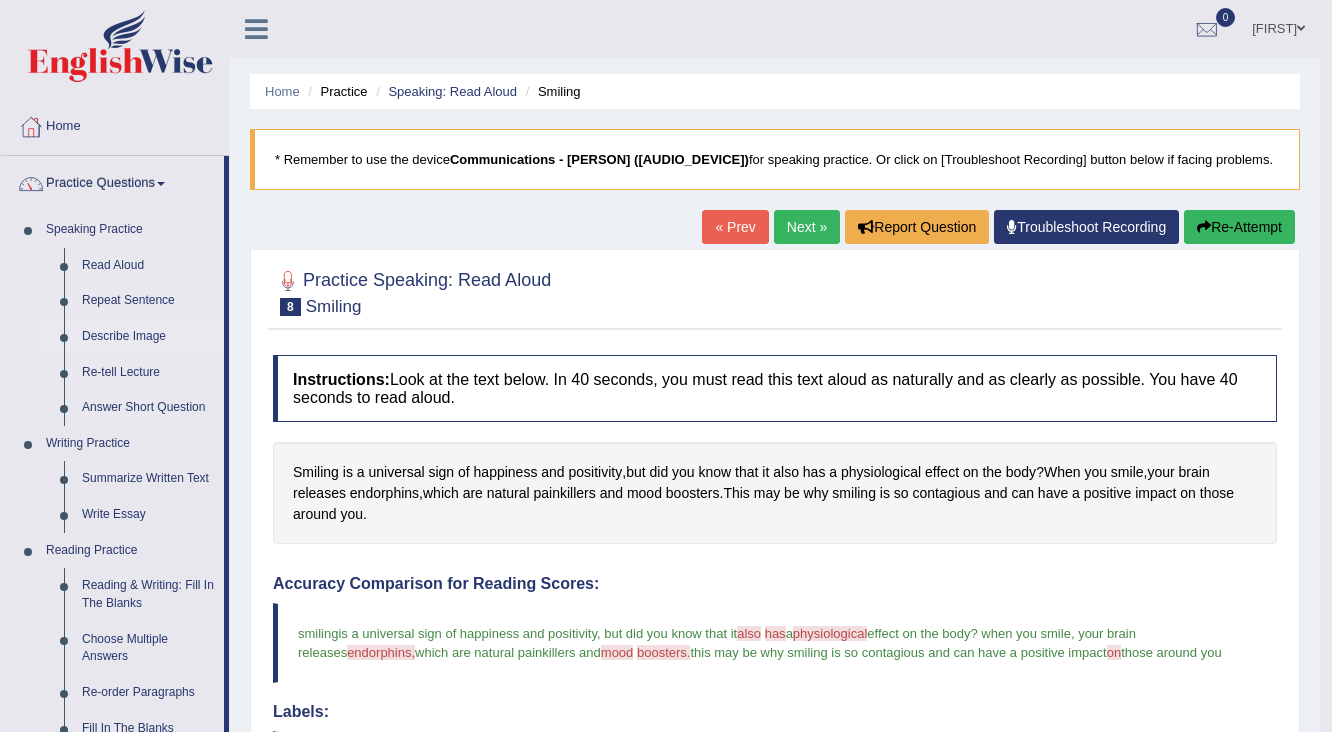 click on "Describe Image" at bounding box center [148, 337] 